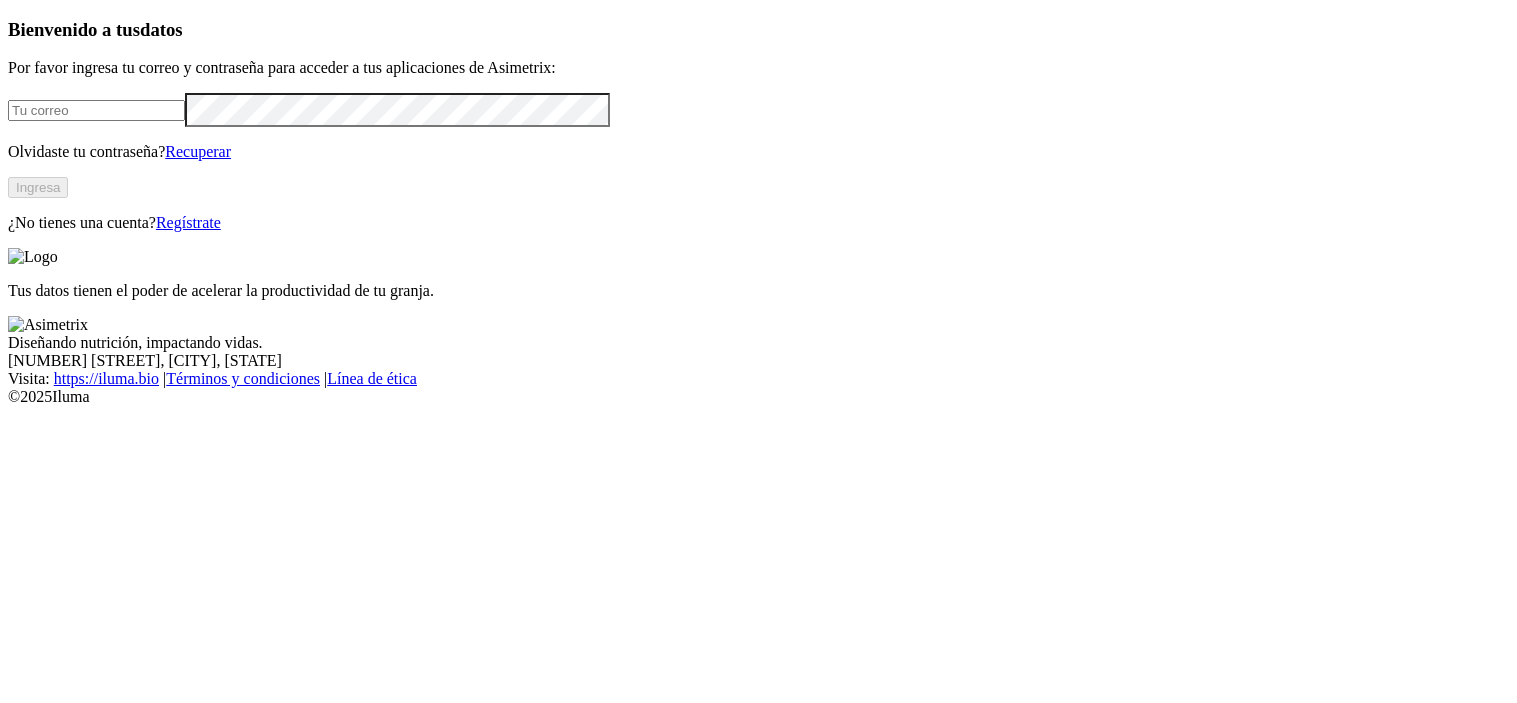 scroll, scrollTop: 0, scrollLeft: 0, axis: both 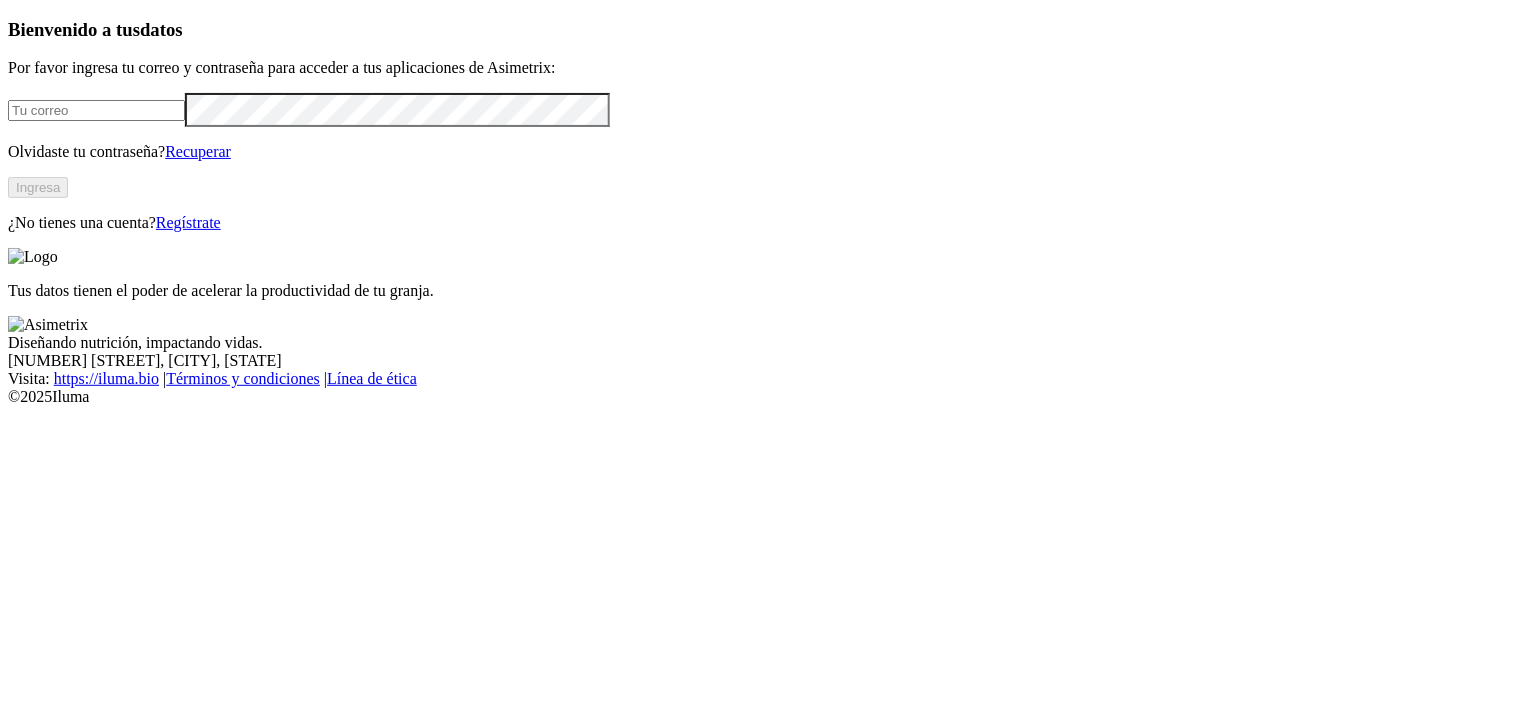 click at bounding box center (96, 110) 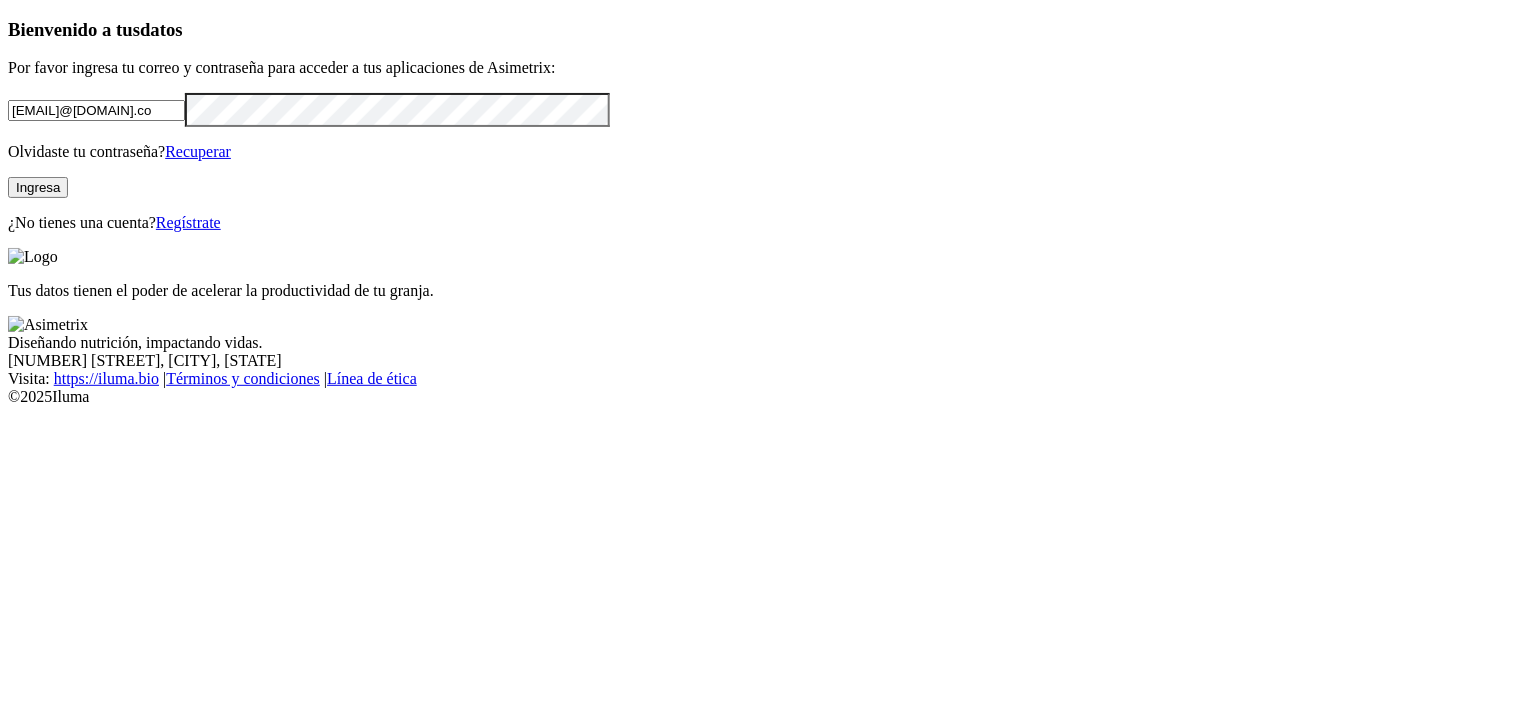 click on "Ingresa" at bounding box center (38, 187) 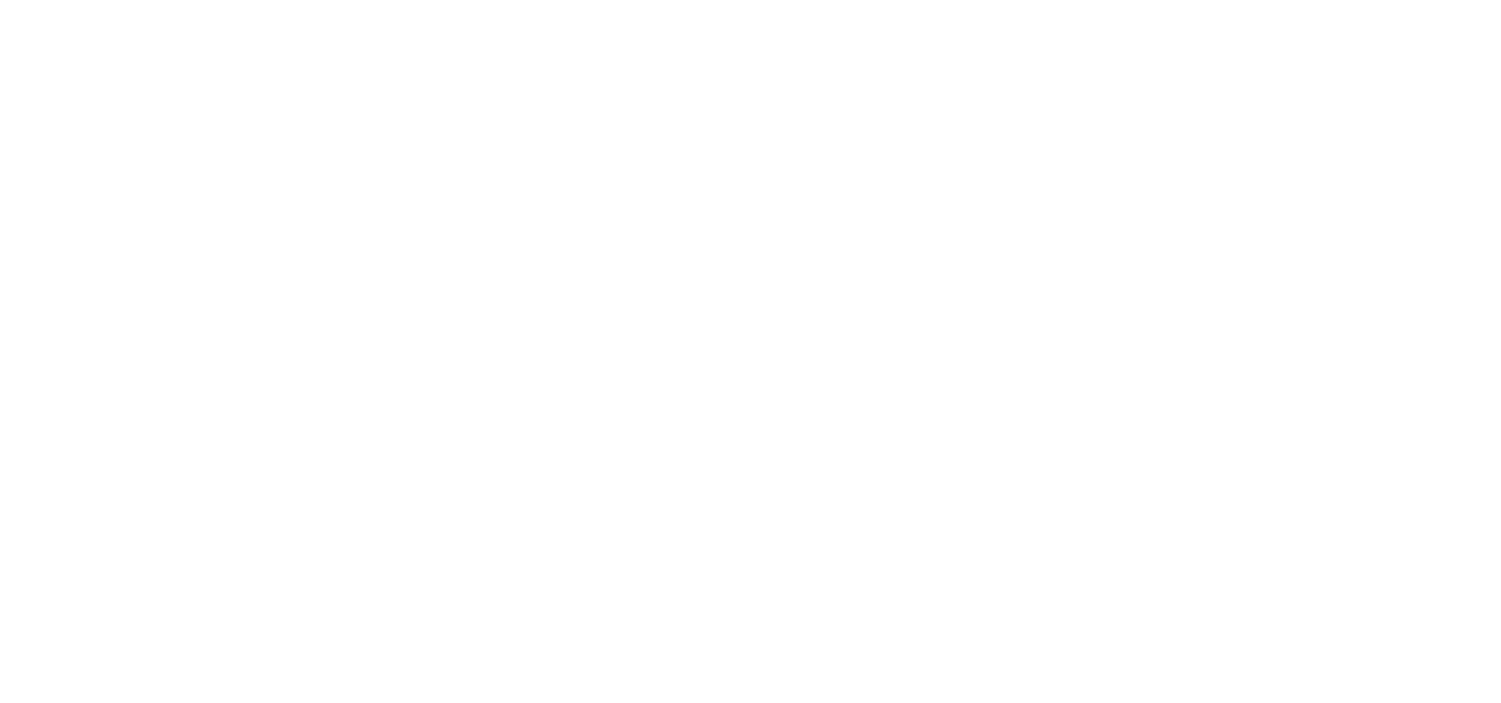 scroll, scrollTop: 0, scrollLeft: 0, axis: both 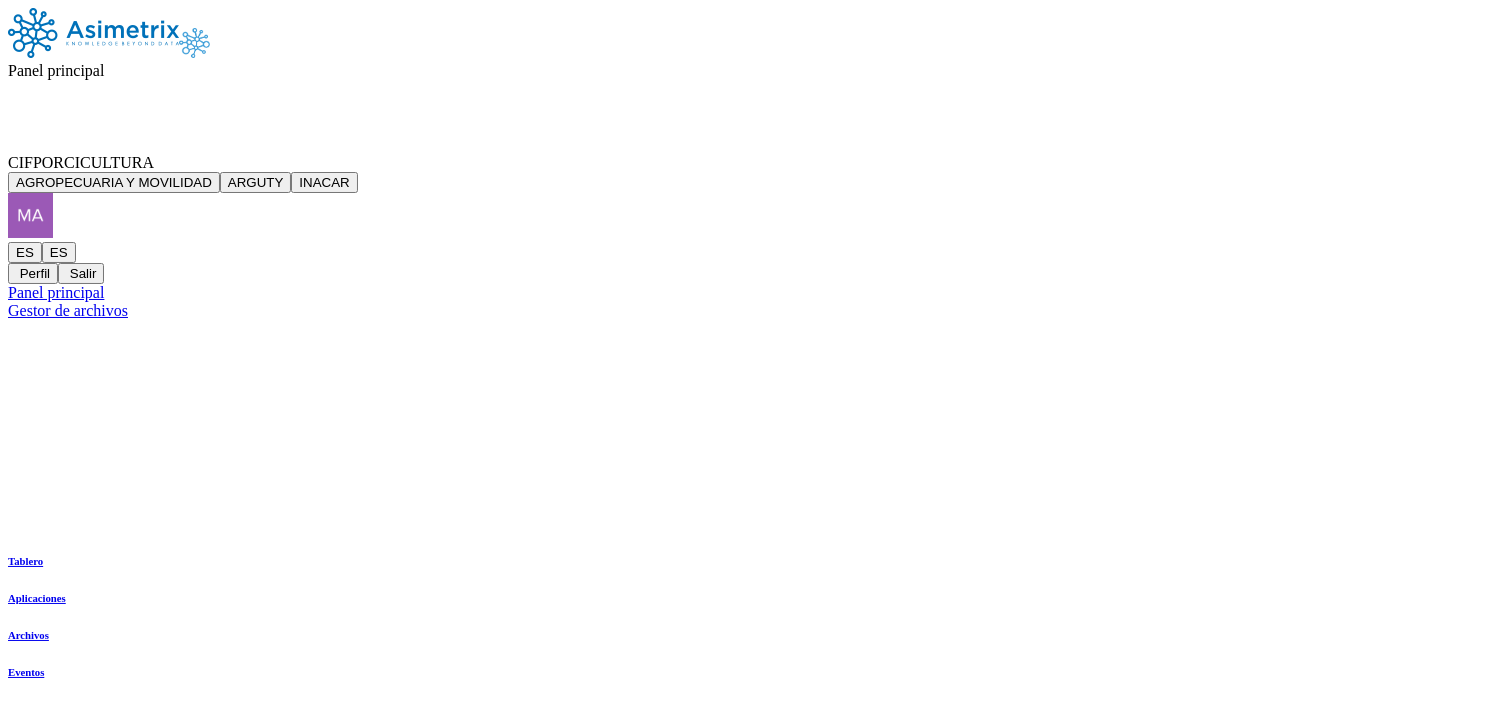click on "CIFPORCICULTURA" at bounding box center (81, 162) 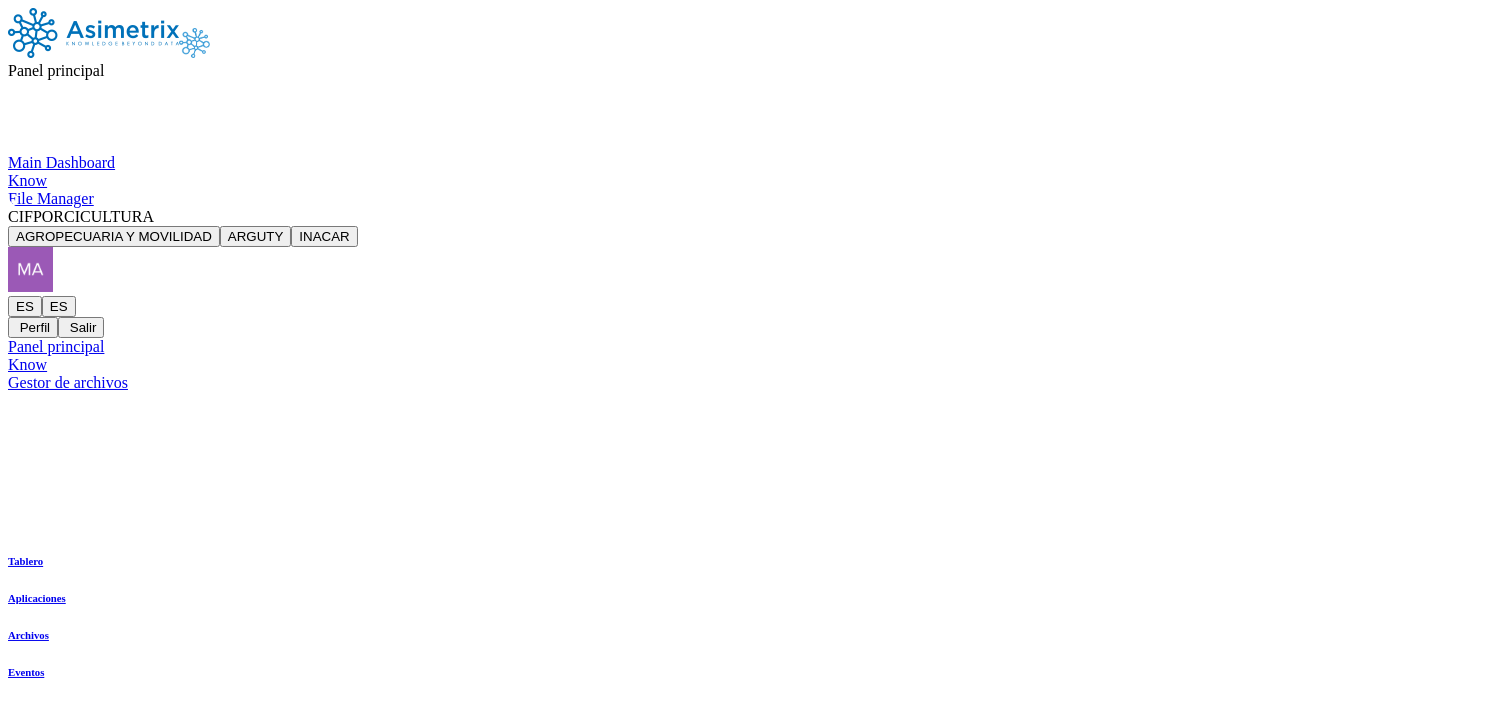click on "CIFPORCICULTURA" at bounding box center (81, 216) 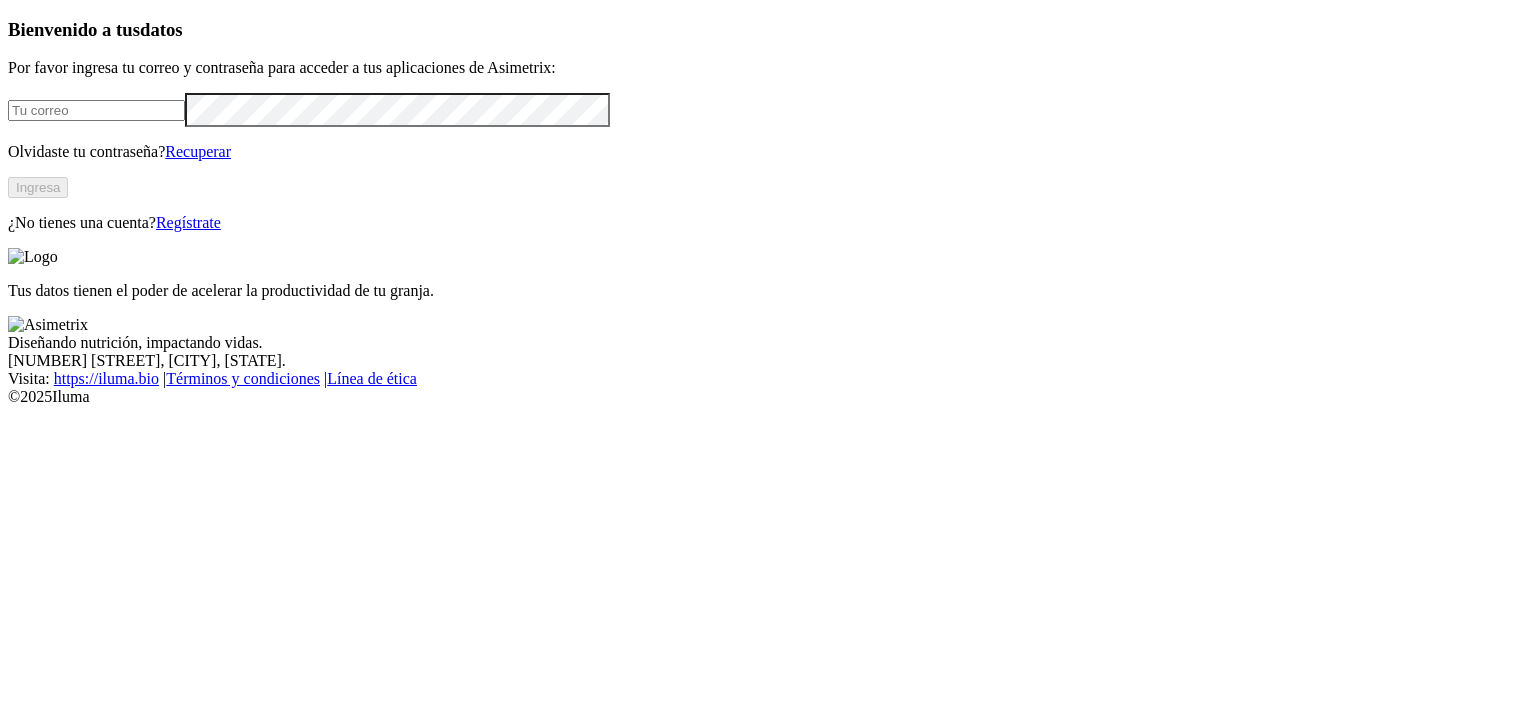 scroll, scrollTop: 0, scrollLeft: 0, axis: both 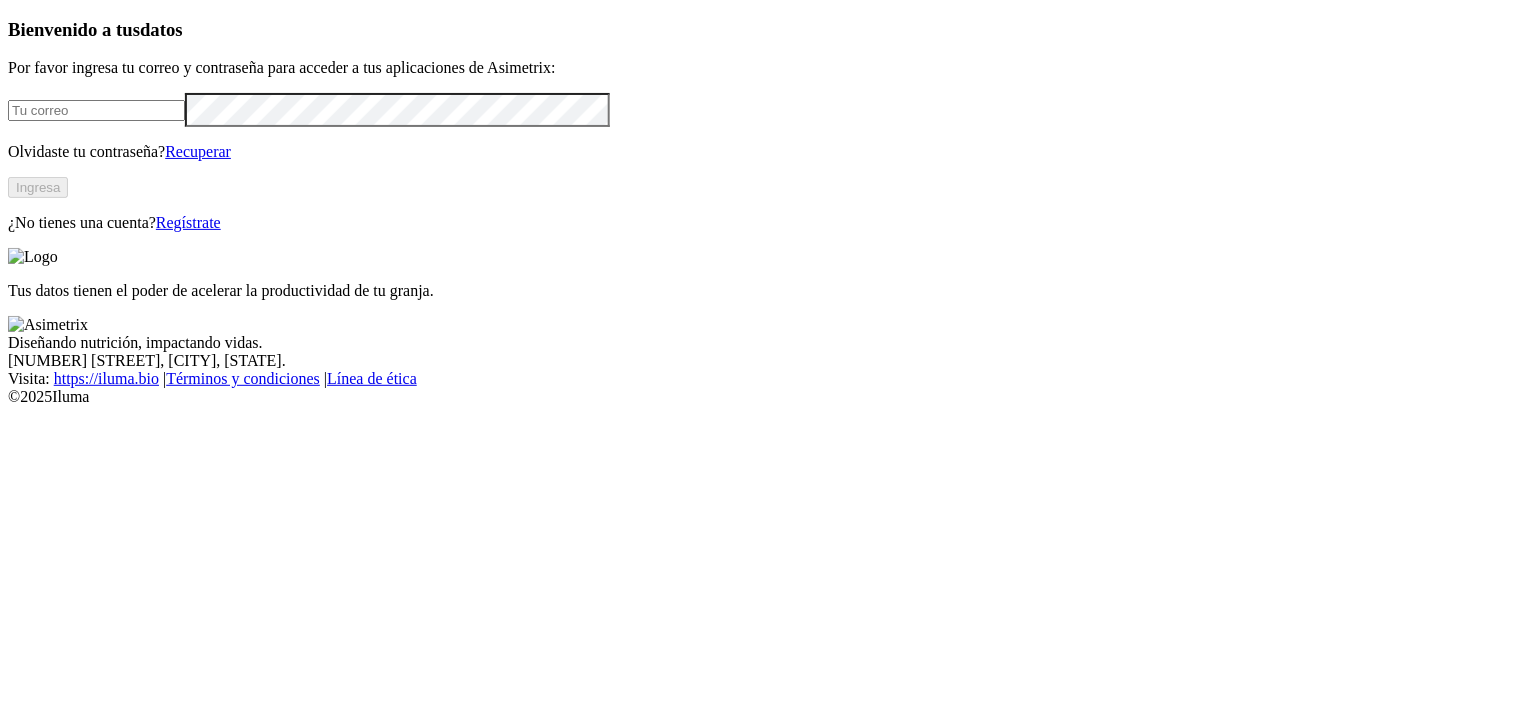 click at bounding box center (96, 110) 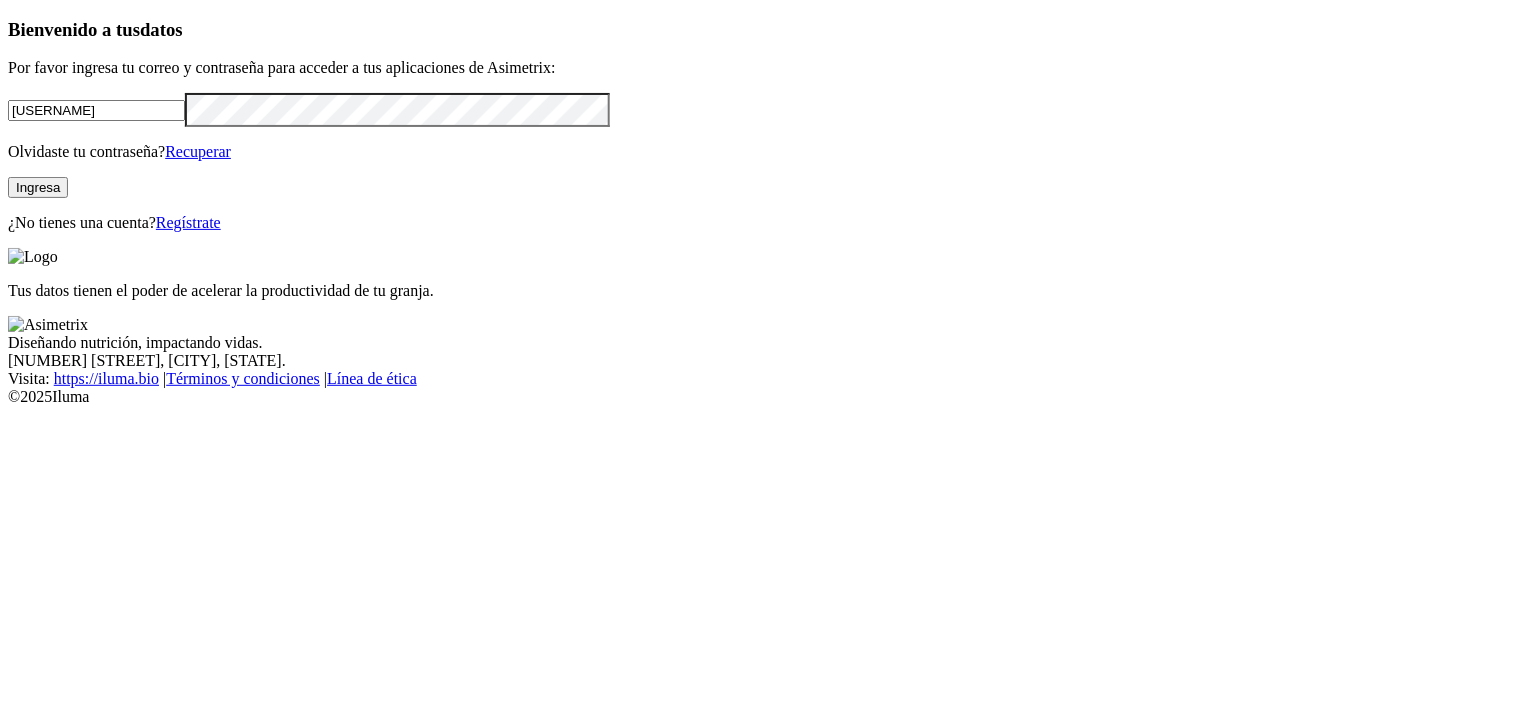 click at bounding box center [0, 0] 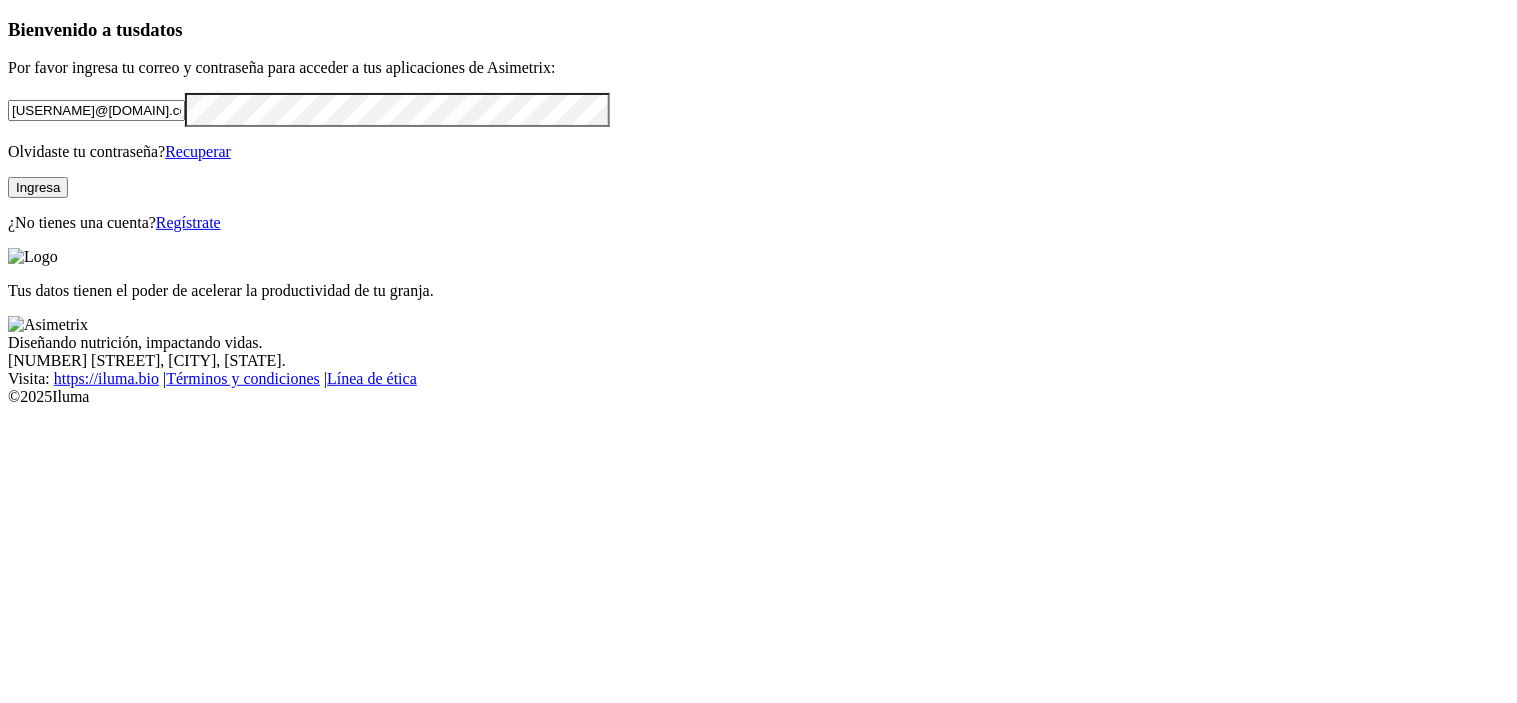 click on "Ingresa" at bounding box center [38, 187] 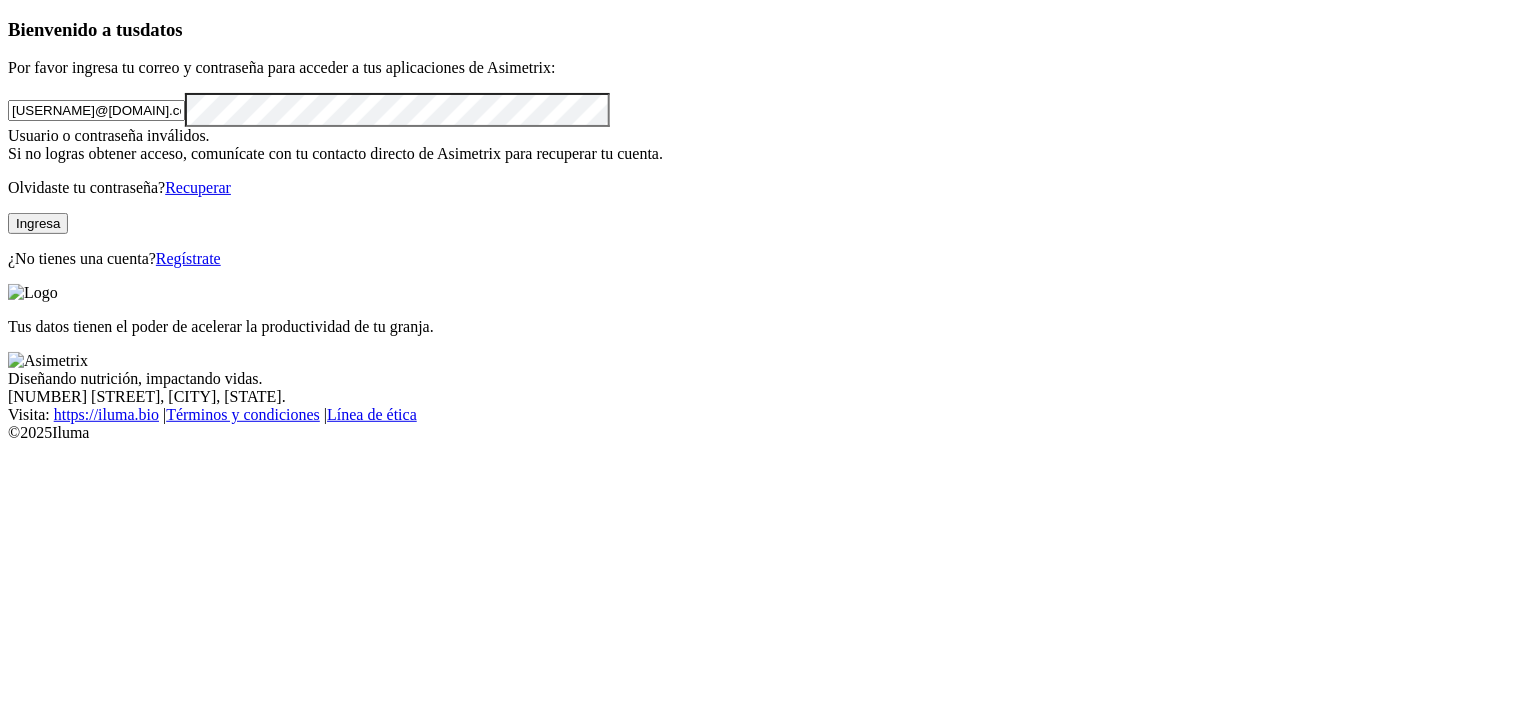 click on "maria.rojas@finca.co" at bounding box center (96, 110) 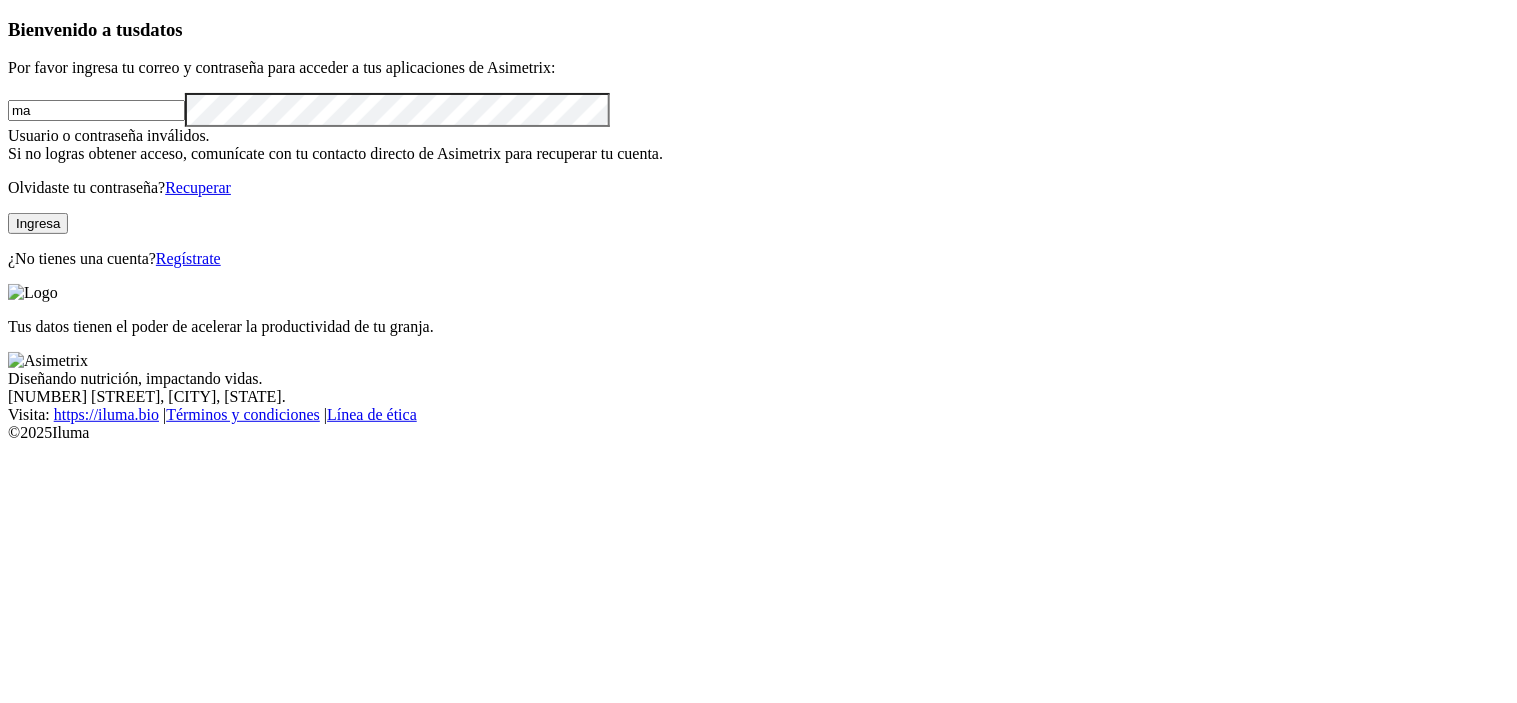 type on "m" 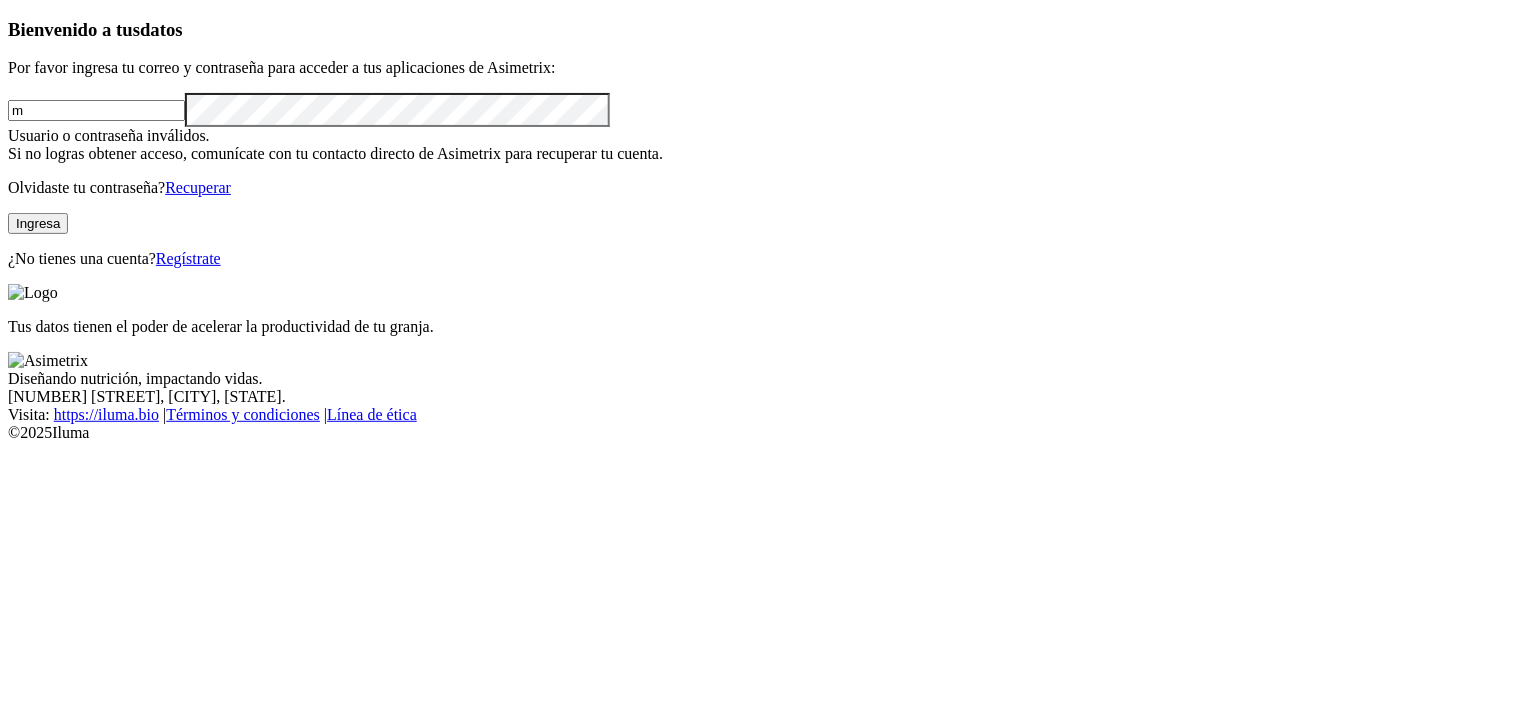 type 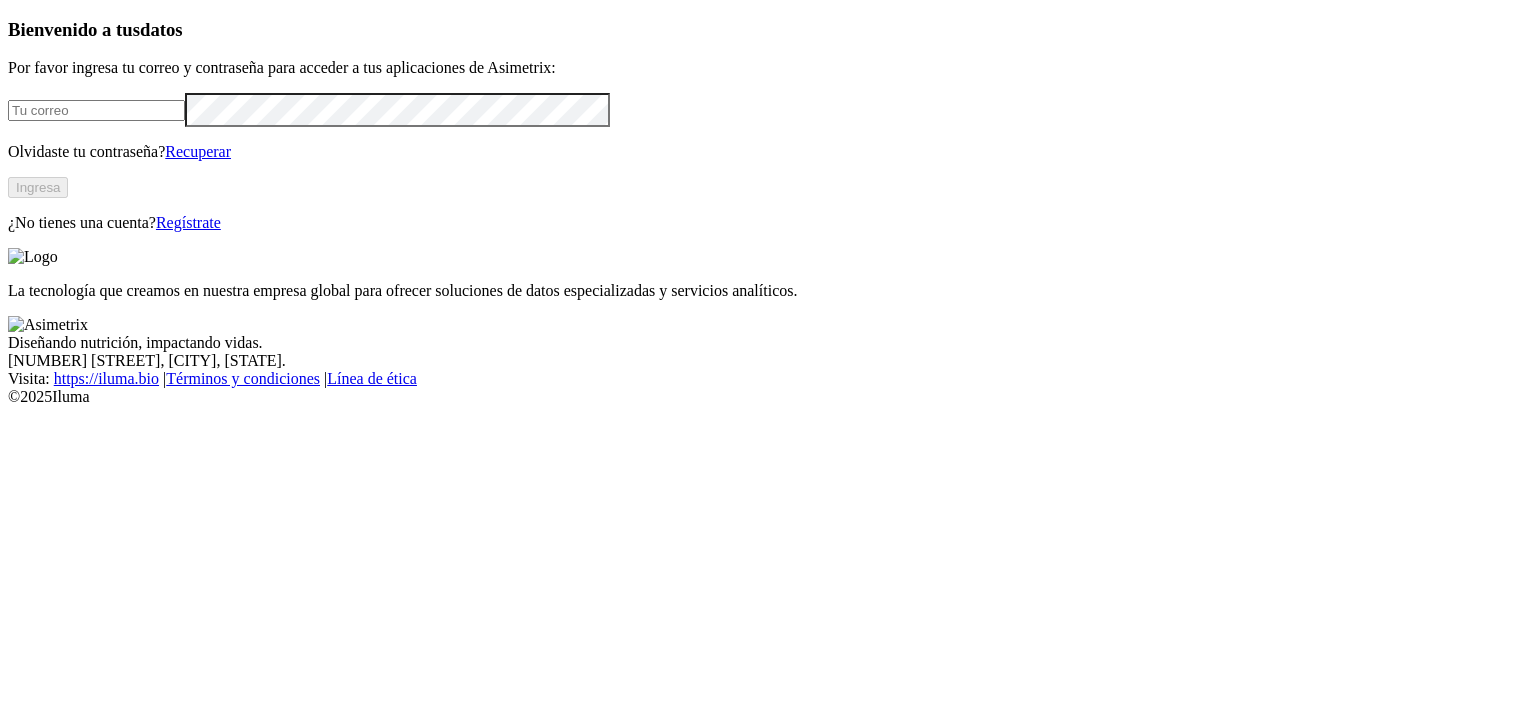 scroll, scrollTop: 0, scrollLeft: 0, axis: both 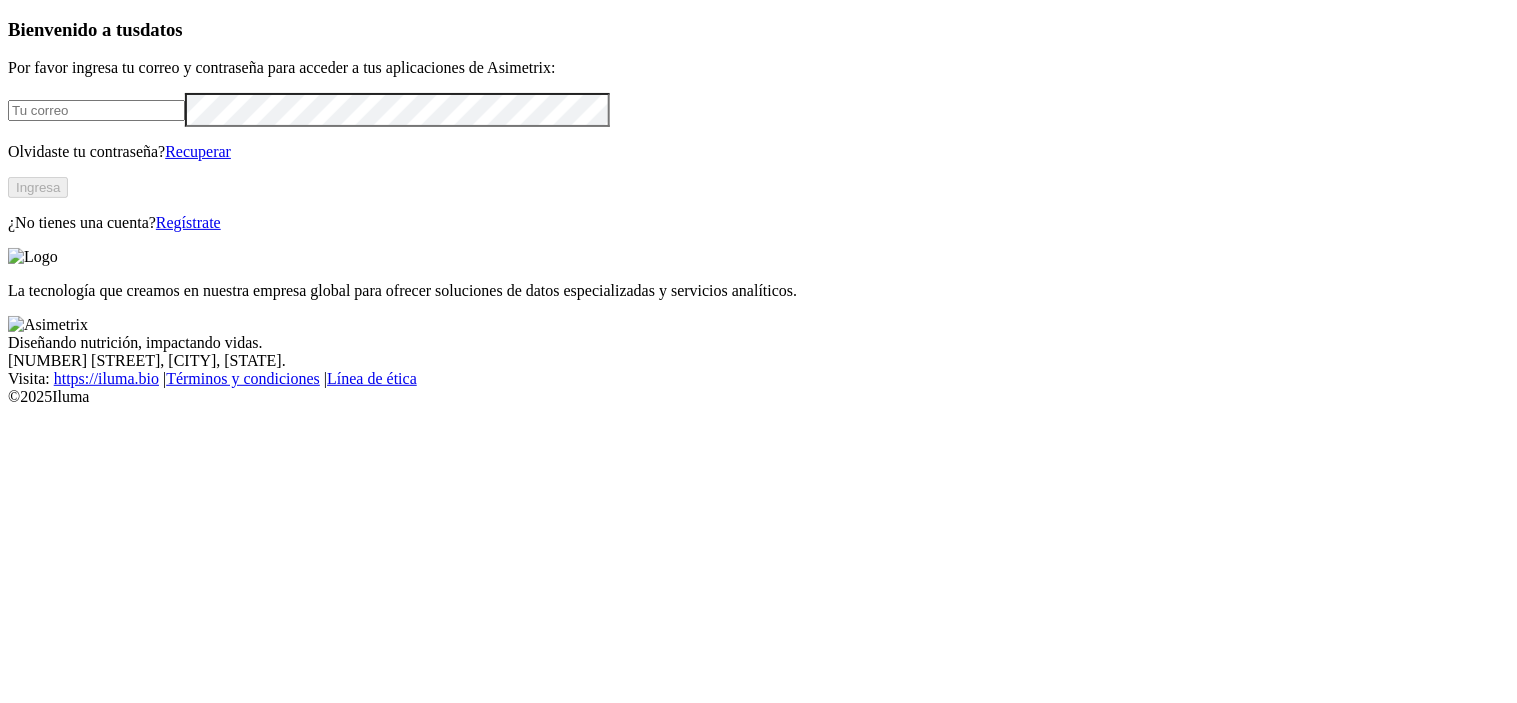 click at bounding box center [96, 110] 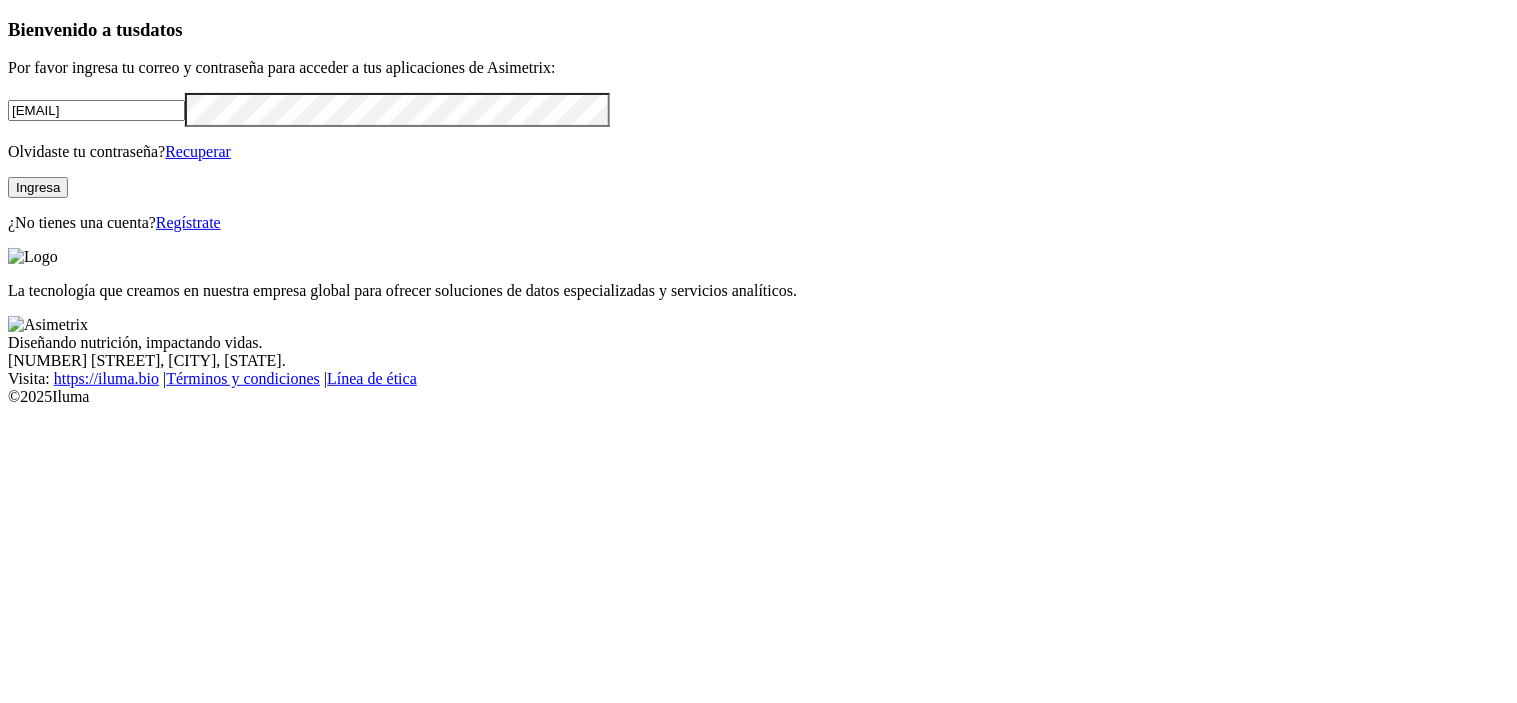 click at bounding box center (0, 0) 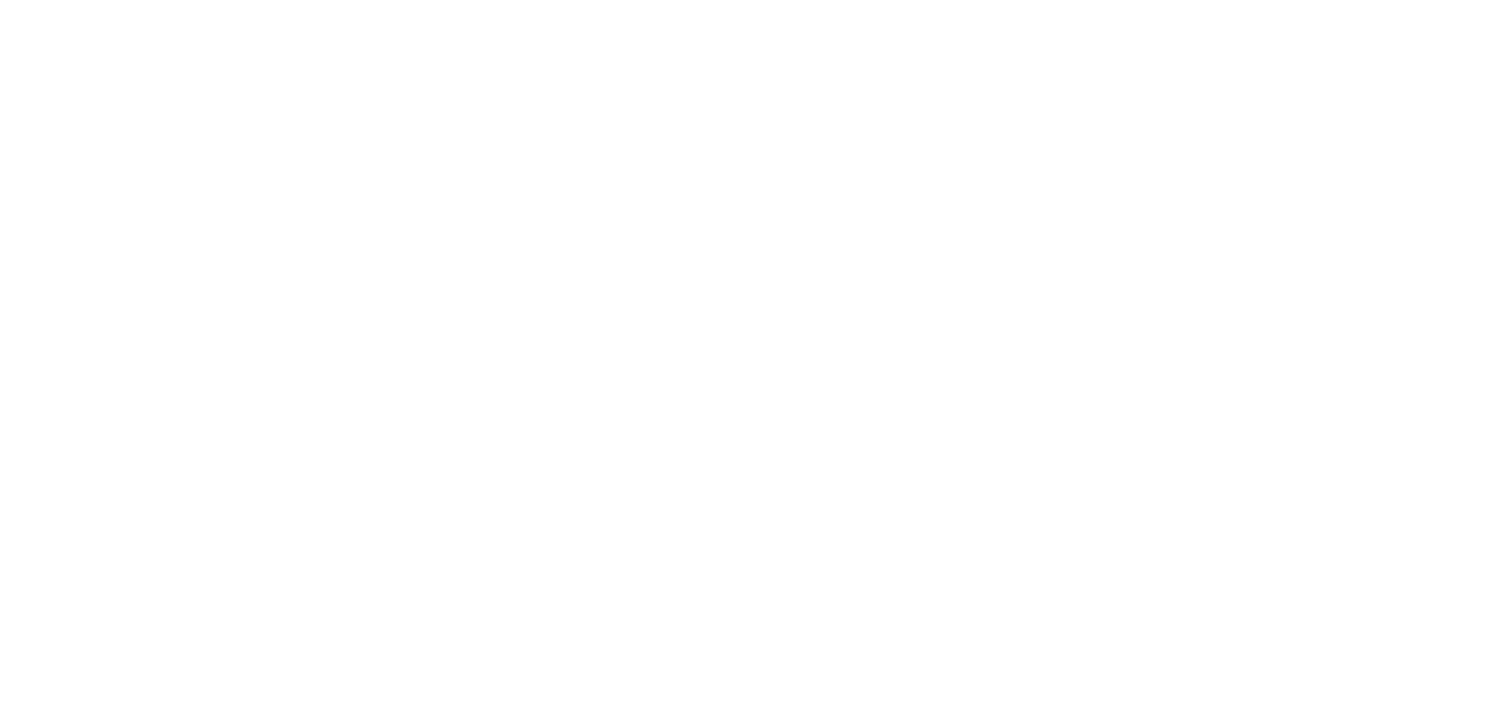 scroll, scrollTop: 0, scrollLeft: 0, axis: both 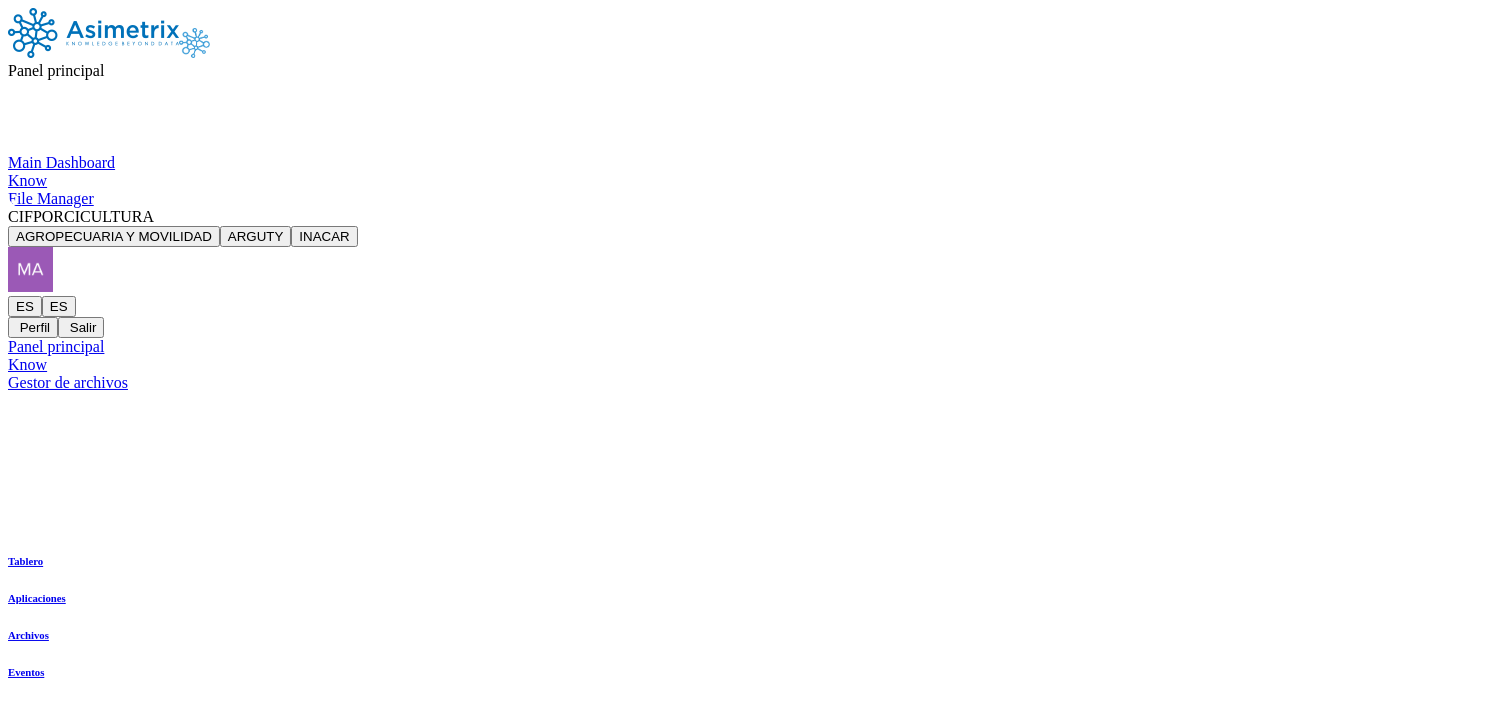click on "Panel principal Main Dashboard Know File Manager CIFPORCICULTURA AGROPECUARIA Y MOVILIDAD ARGUTY INACAR ES ES   Perfil   Salir Tablero Aplicaciones Archivos Eventos Panel principal Know Gestor de archivos" at bounding box center (750, 200) 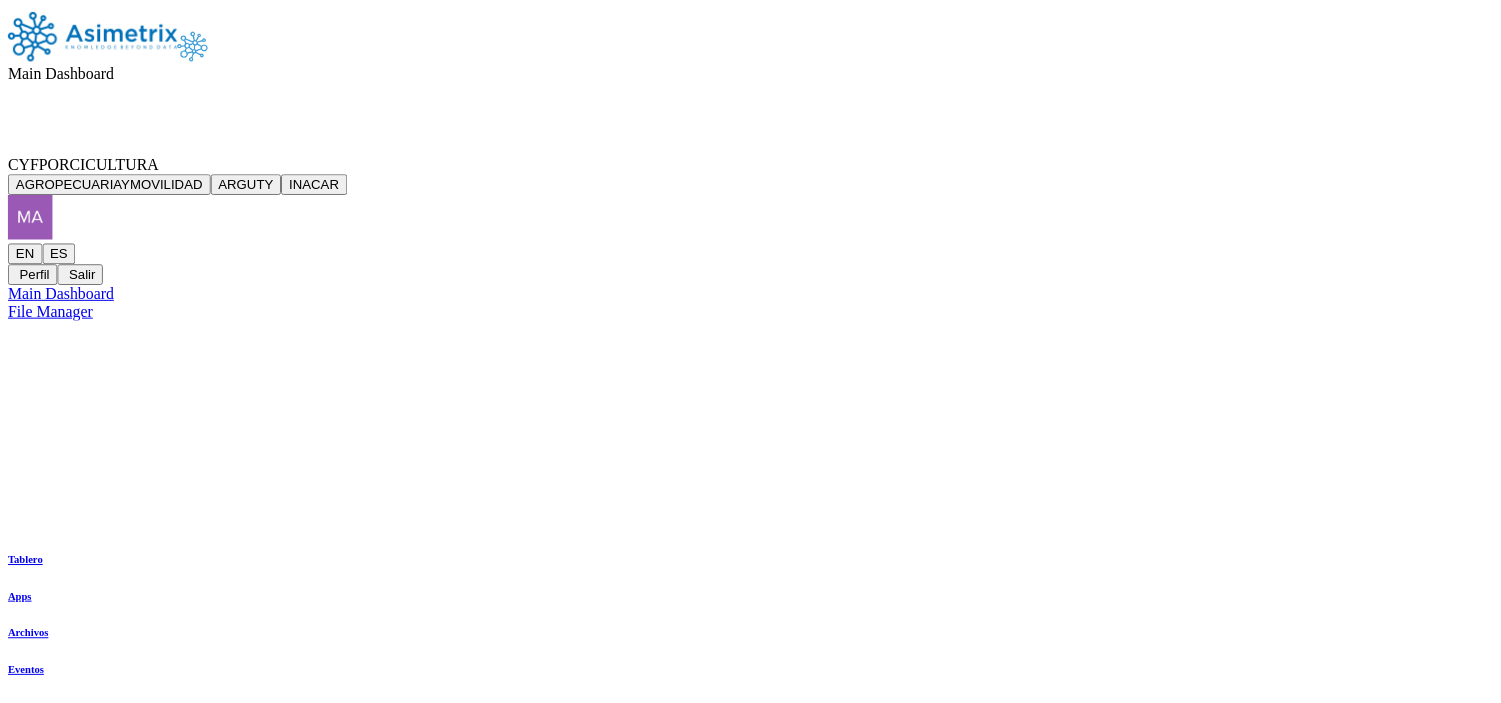 scroll, scrollTop: 0, scrollLeft: 0, axis: both 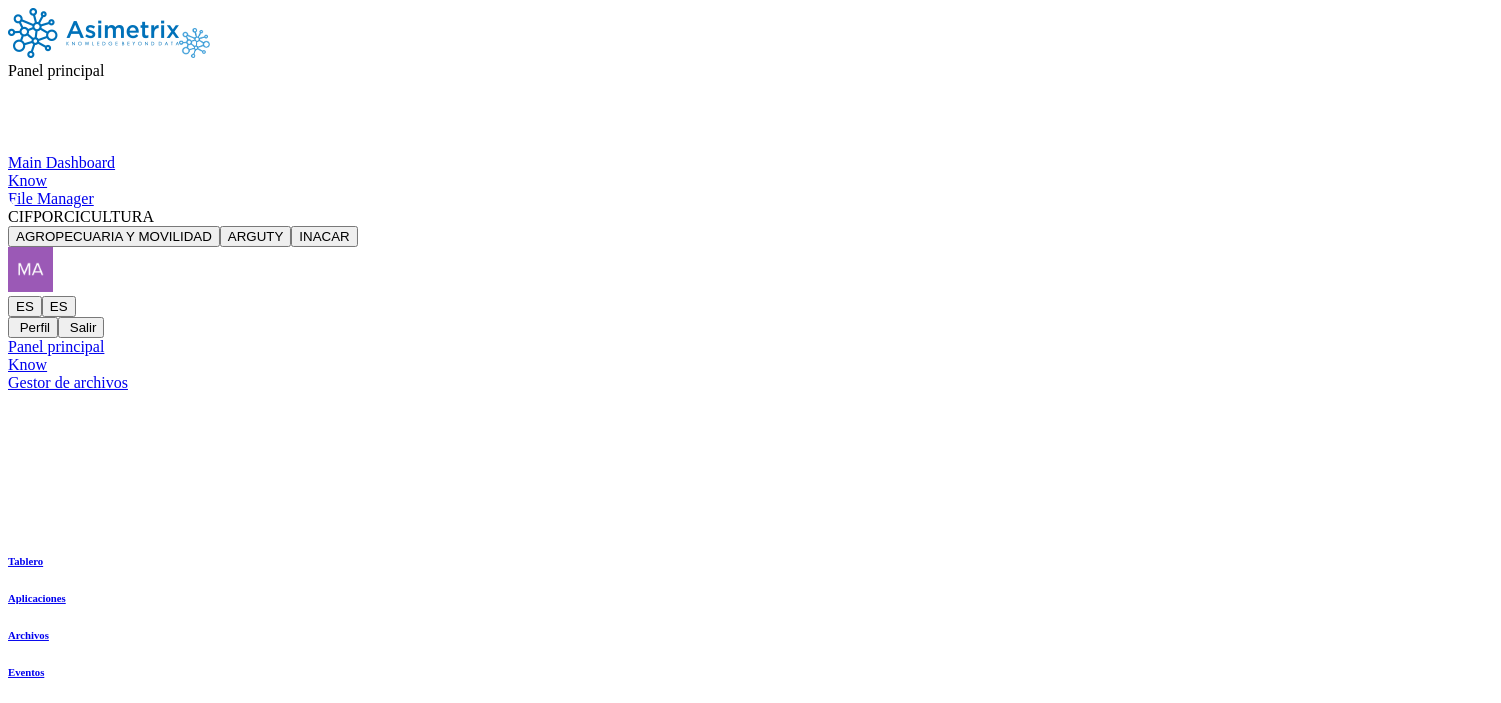 click at bounding box center [30, 269] 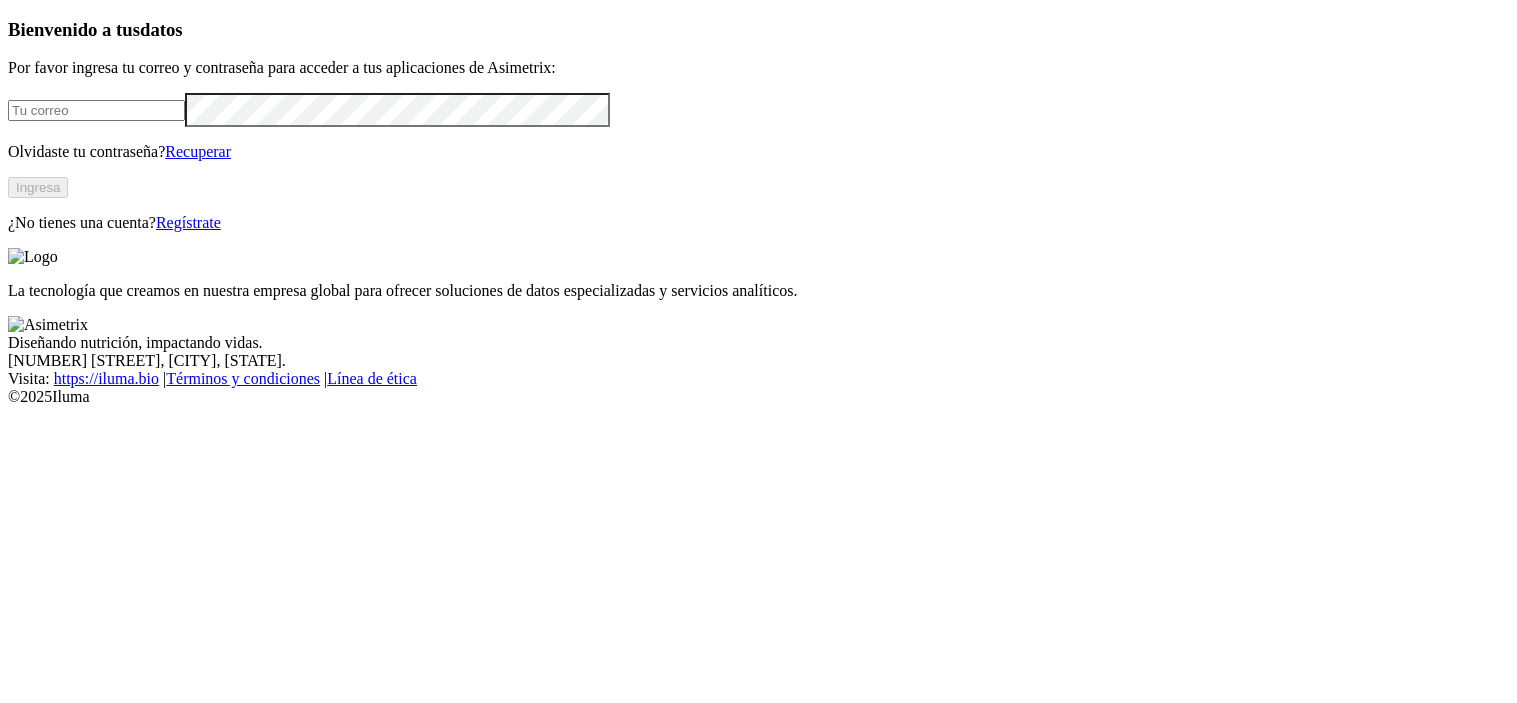 scroll, scrollTop: 0, scrollLeft: 0, axis: both 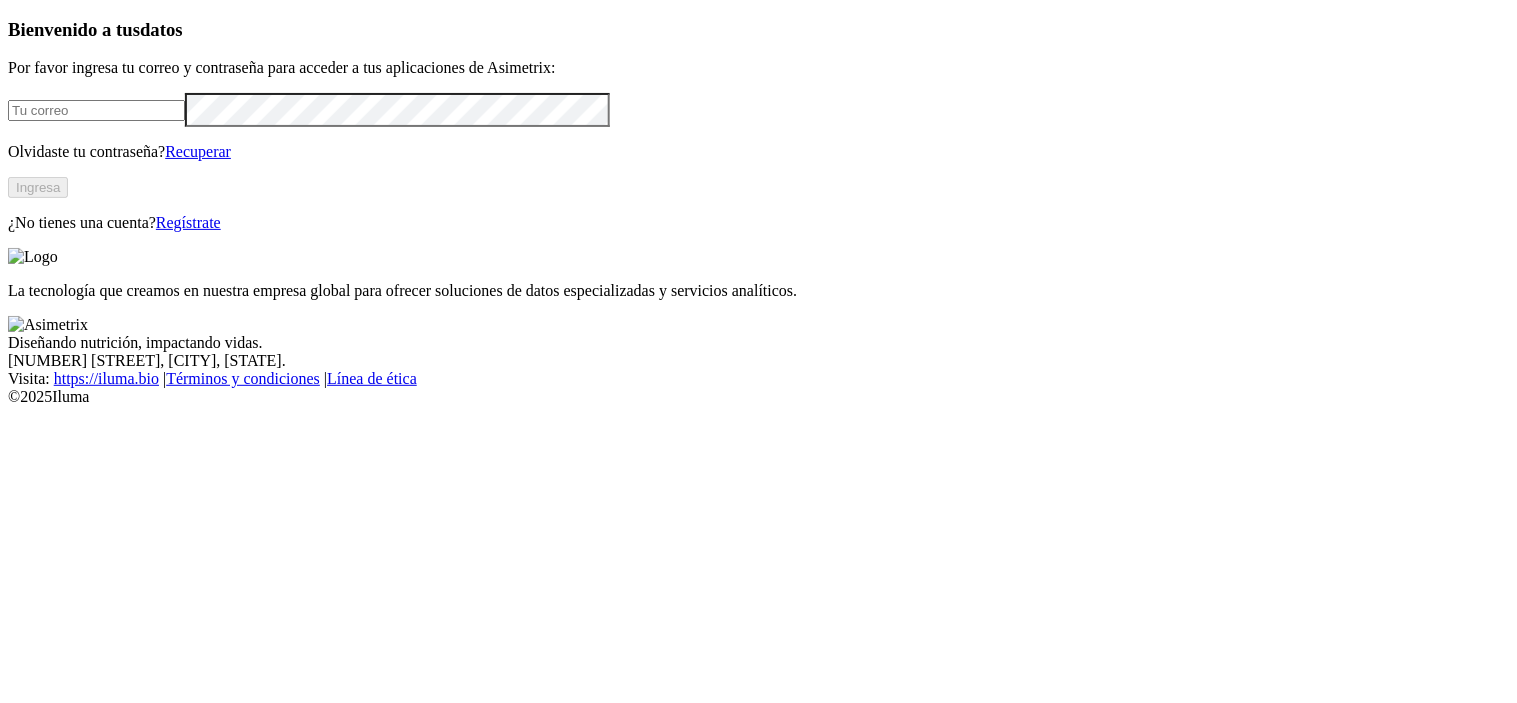 click at bounding box center [96, 110] 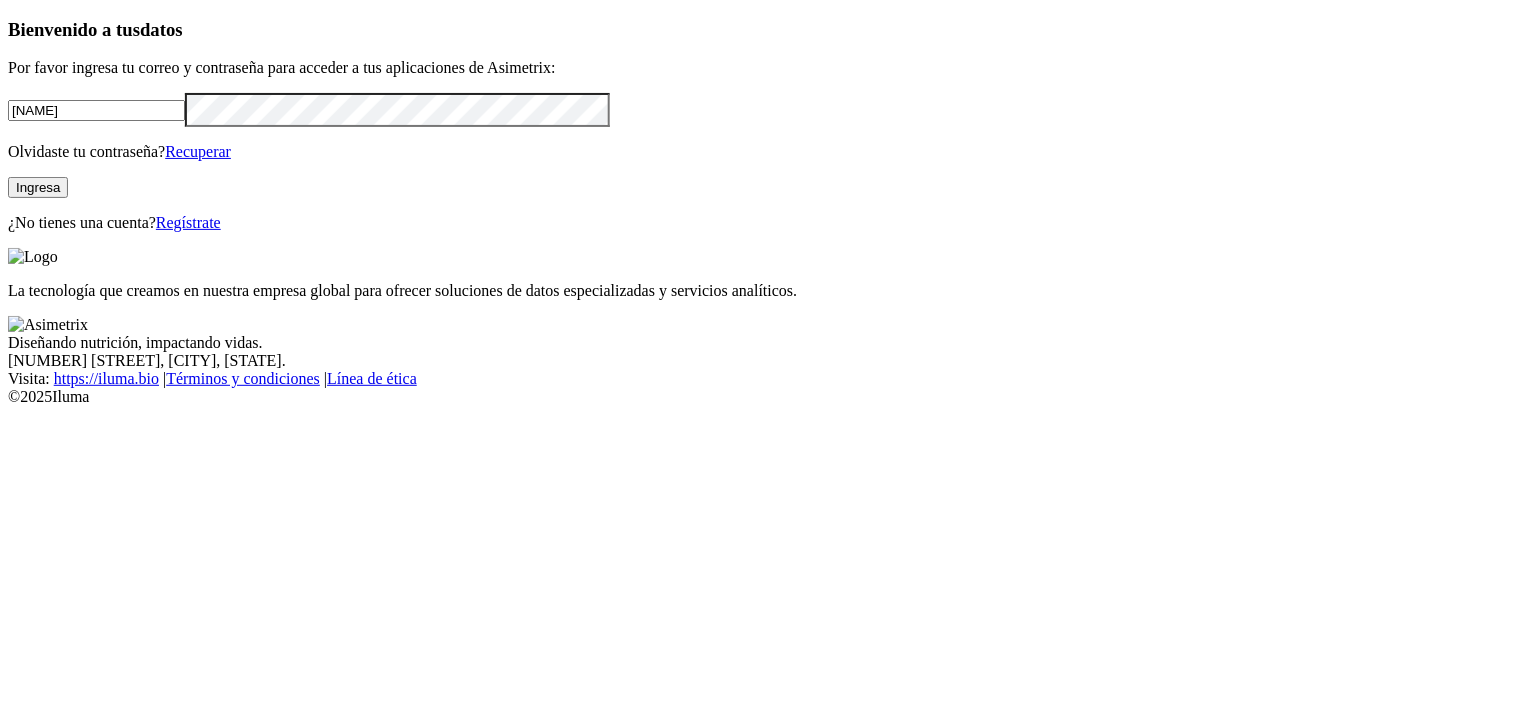 click on "Ingresa" at bounding box center [38, 187] 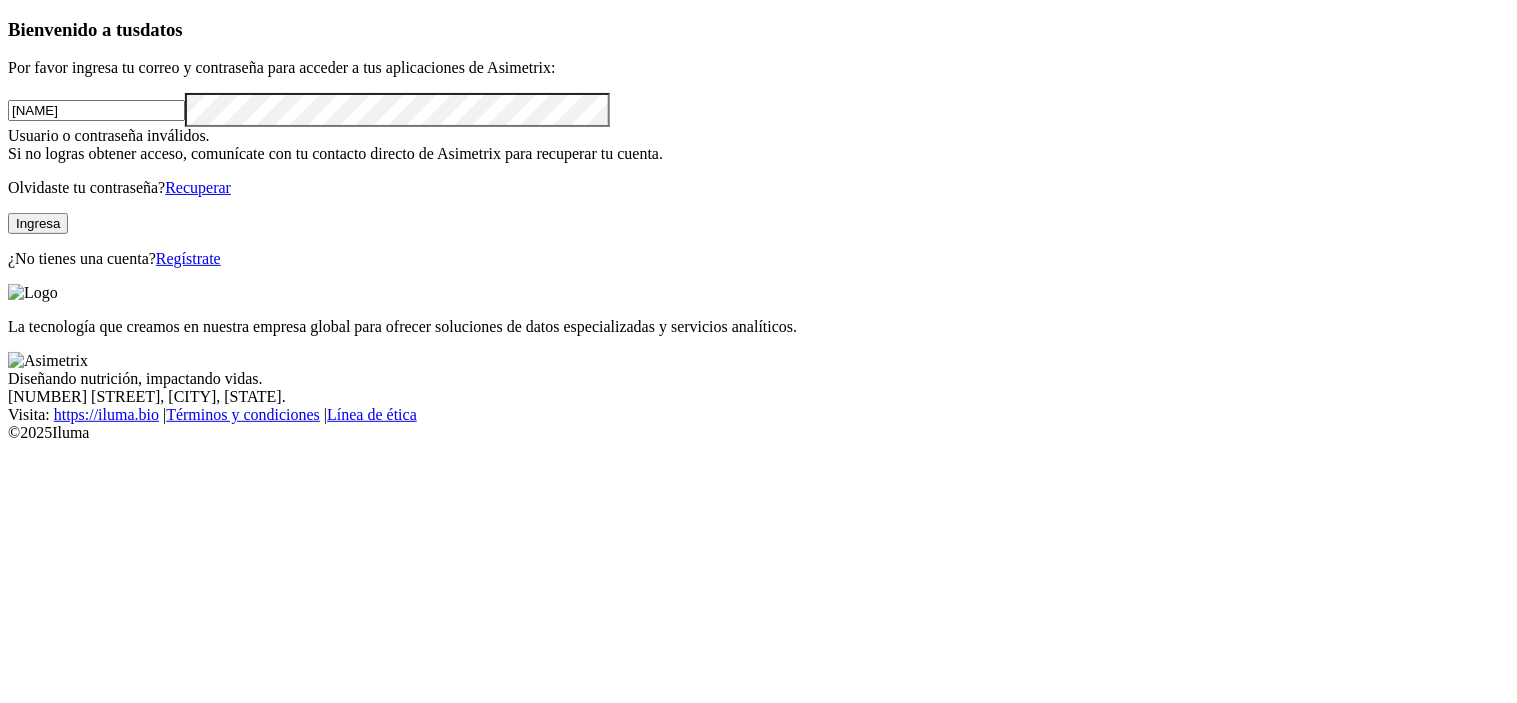 click on "Recuperar" at bounding box center (198, 187) 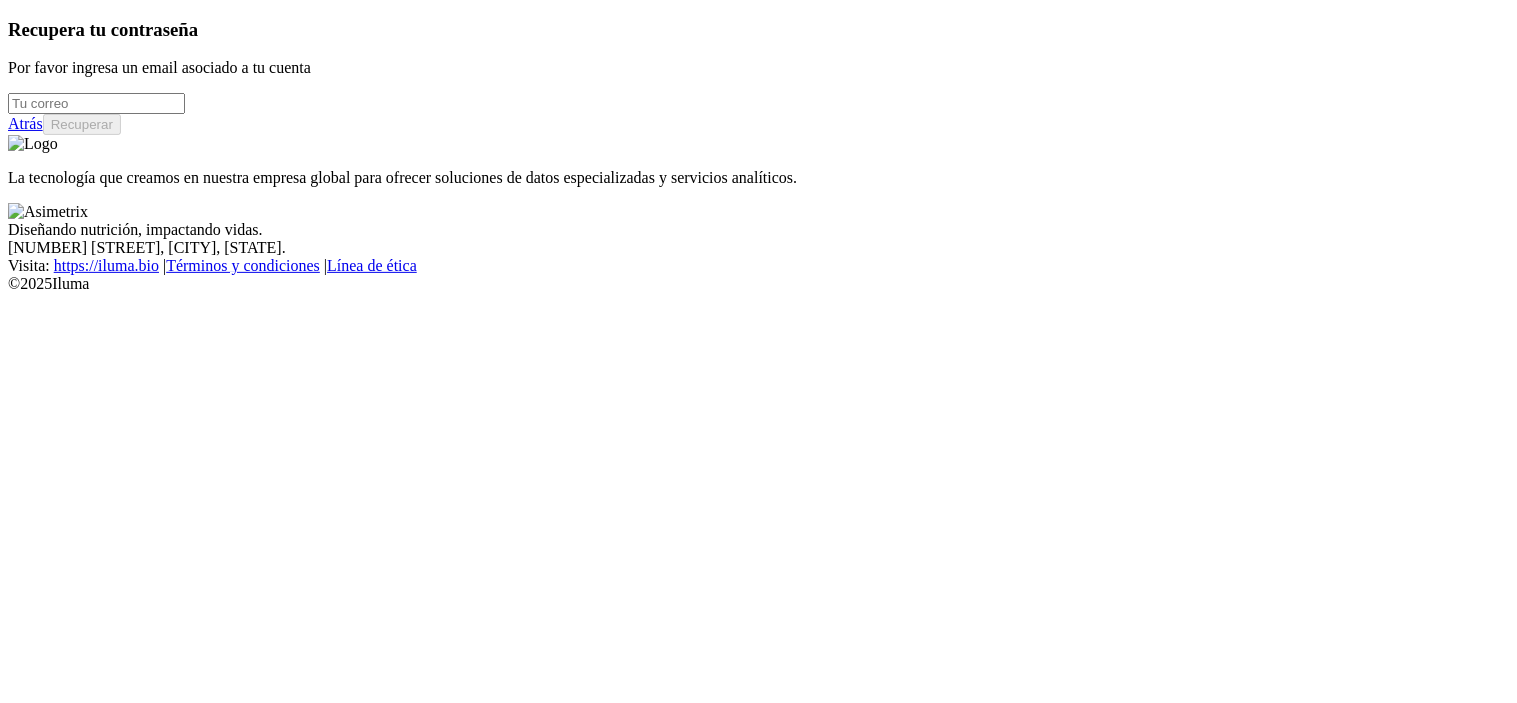 click at bounding box center (96, 103) 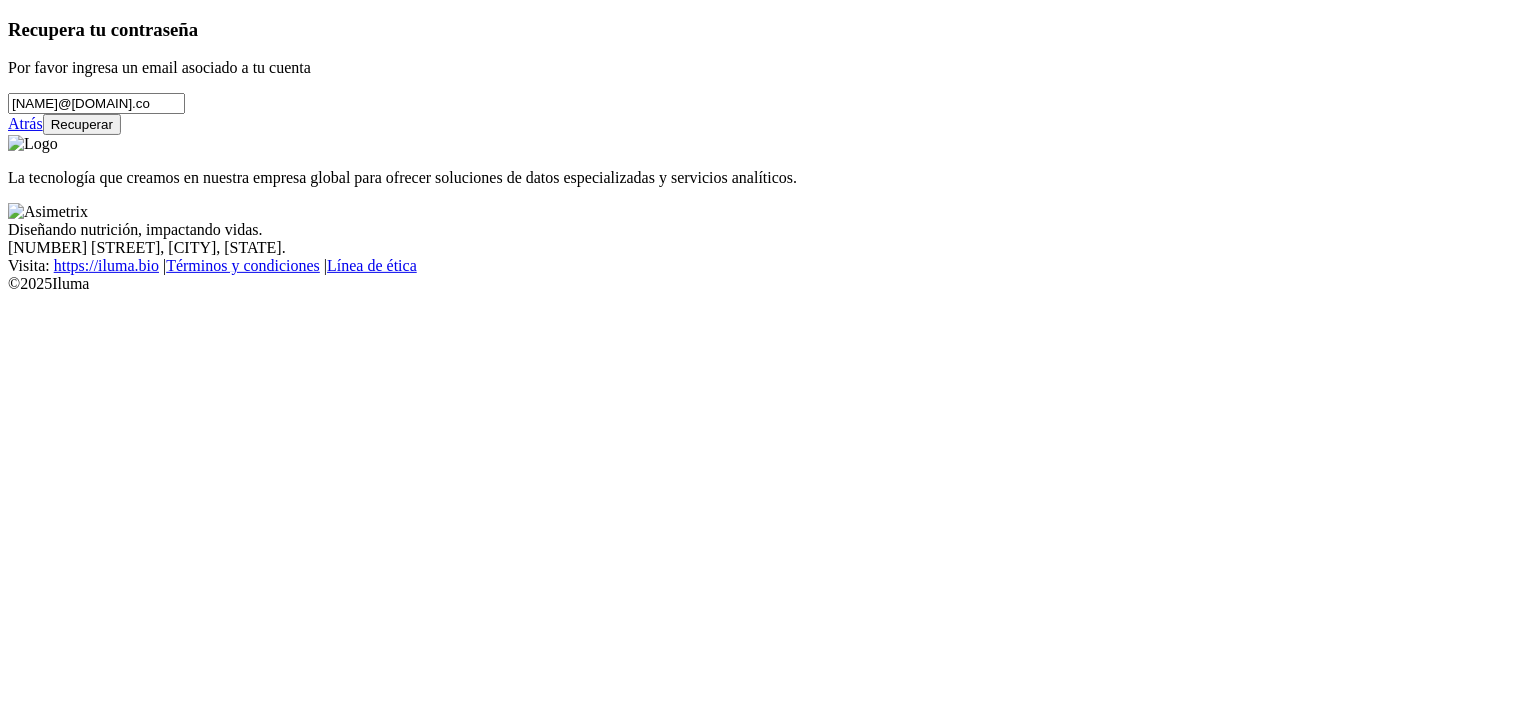 click on "Recuperar" at bounding box center (82, 124) 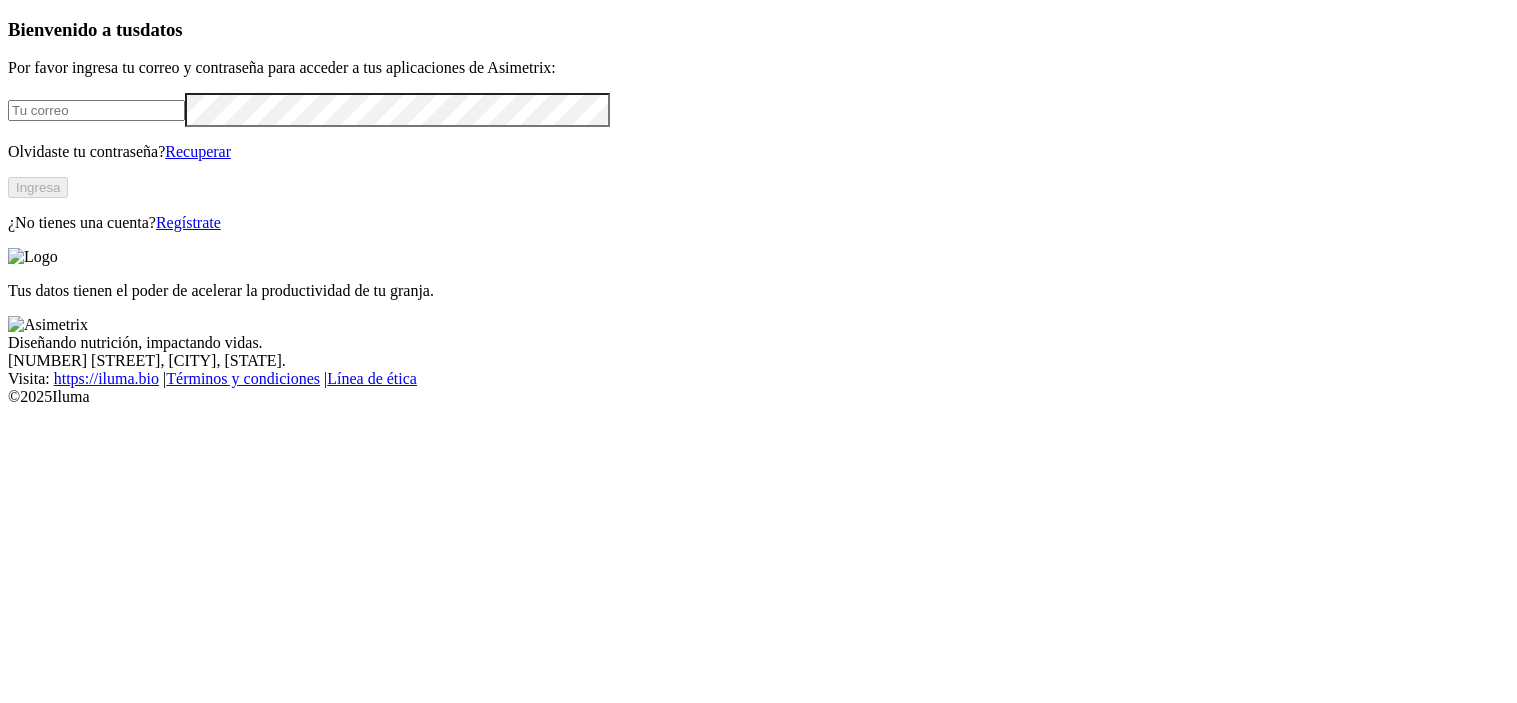scroll, scrollTop: 0, scrollLeft: 0, axis: both 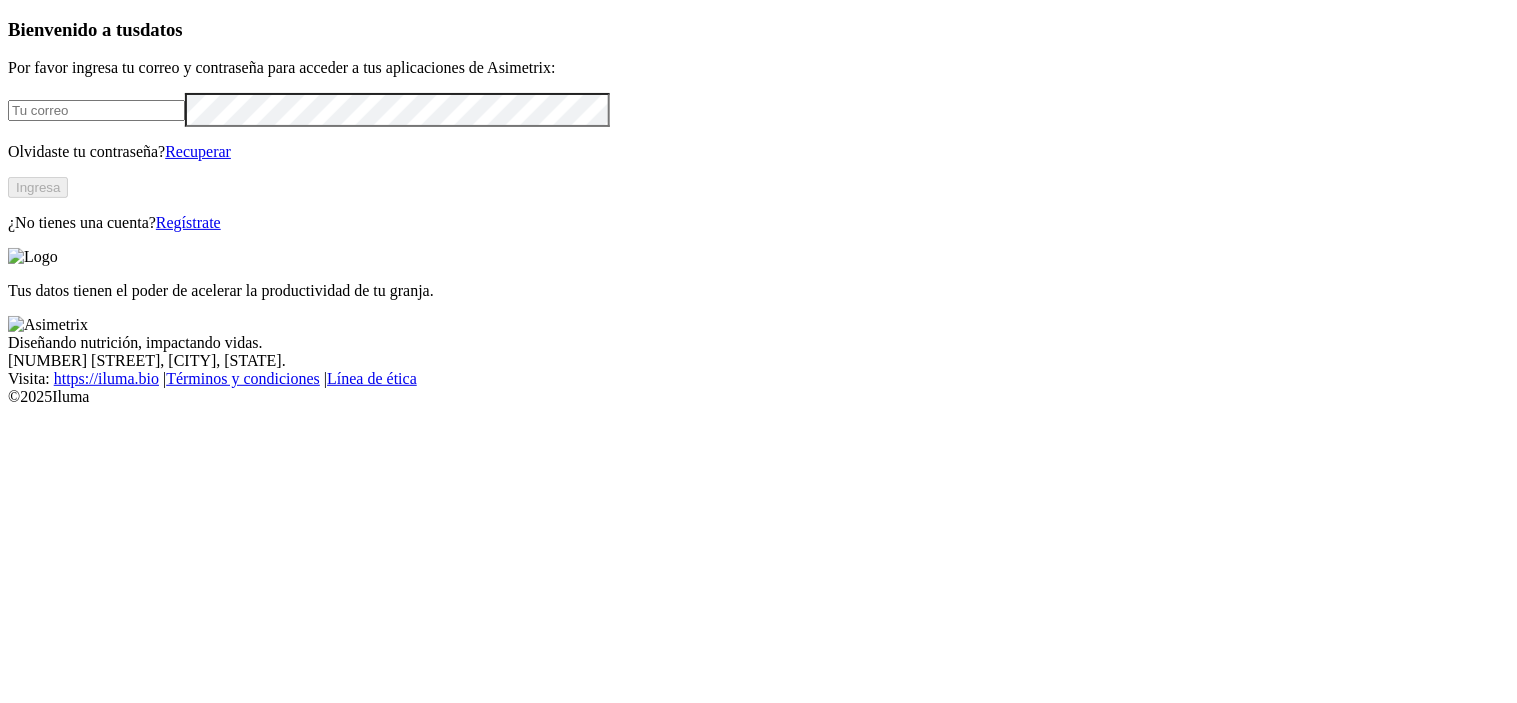click at bounding box center (96, 110) 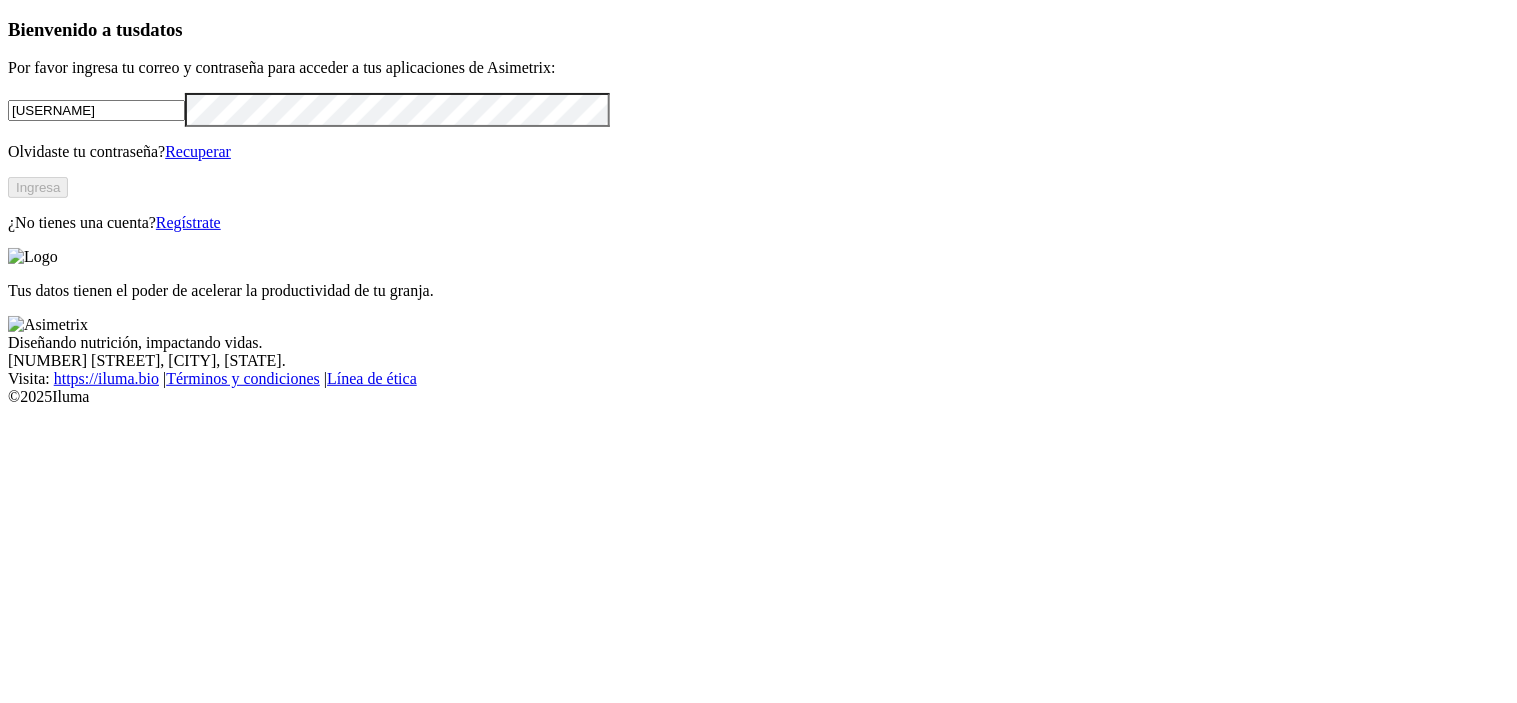click on "maria.rojas" at bounding box center (758, 109) 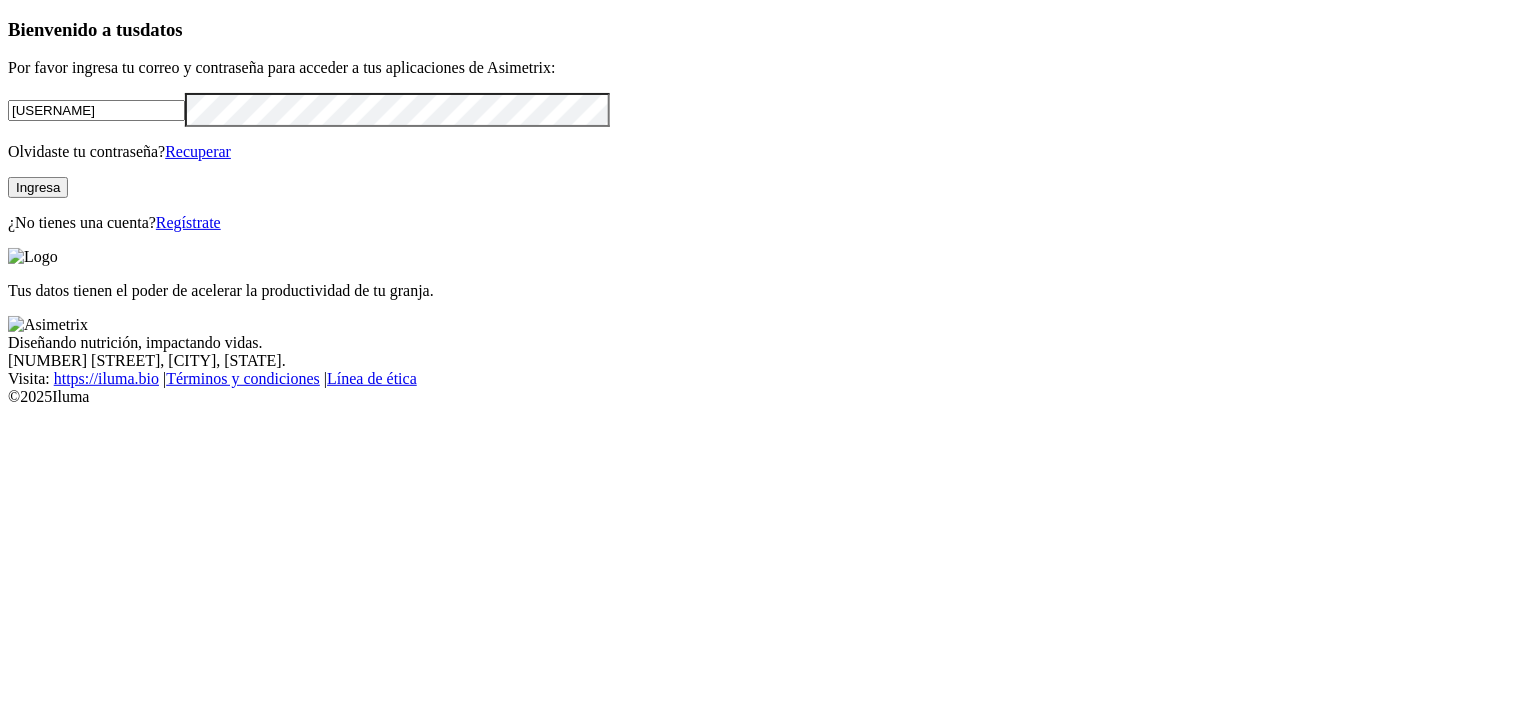 click on "Ingresa" at bounding box center (38, 187) 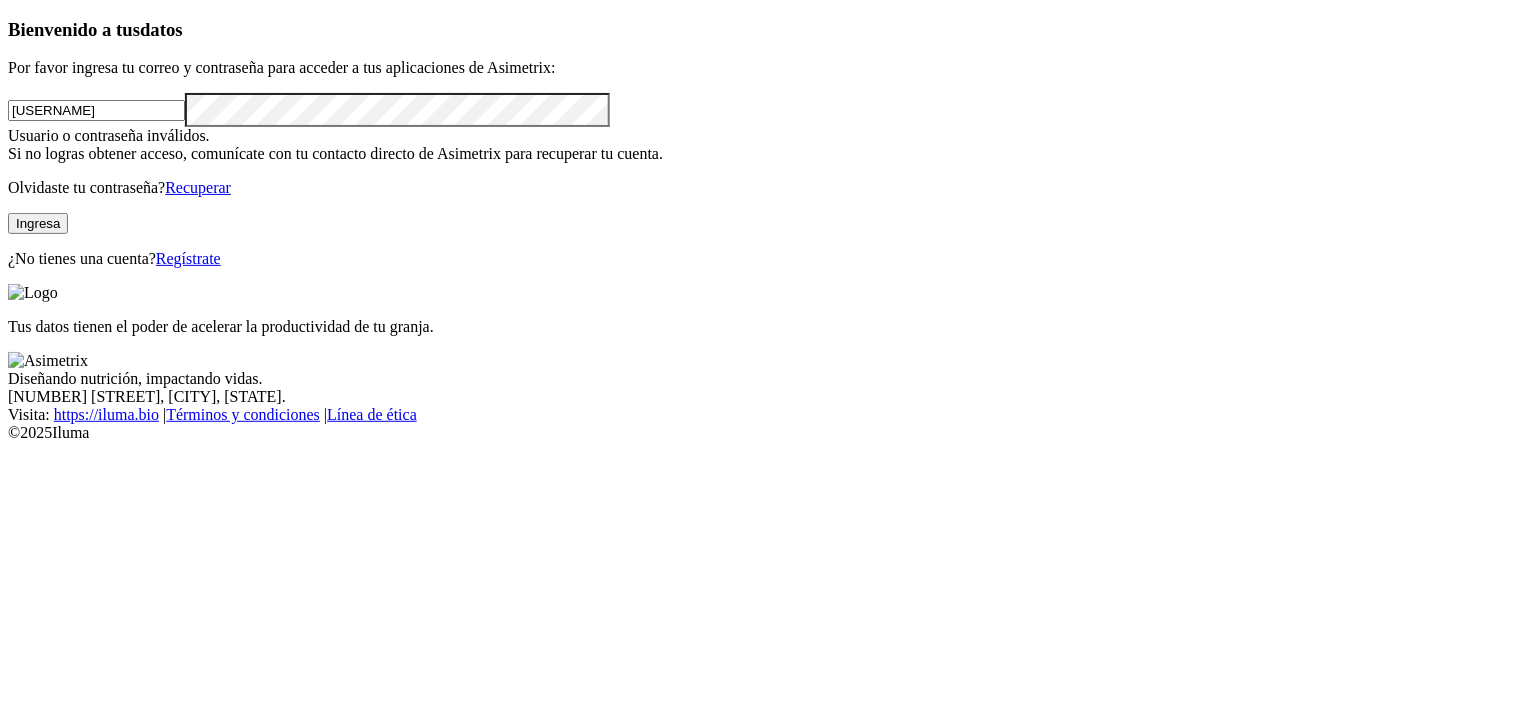 click on "maria.rojas" at bounding box center (96, 110) 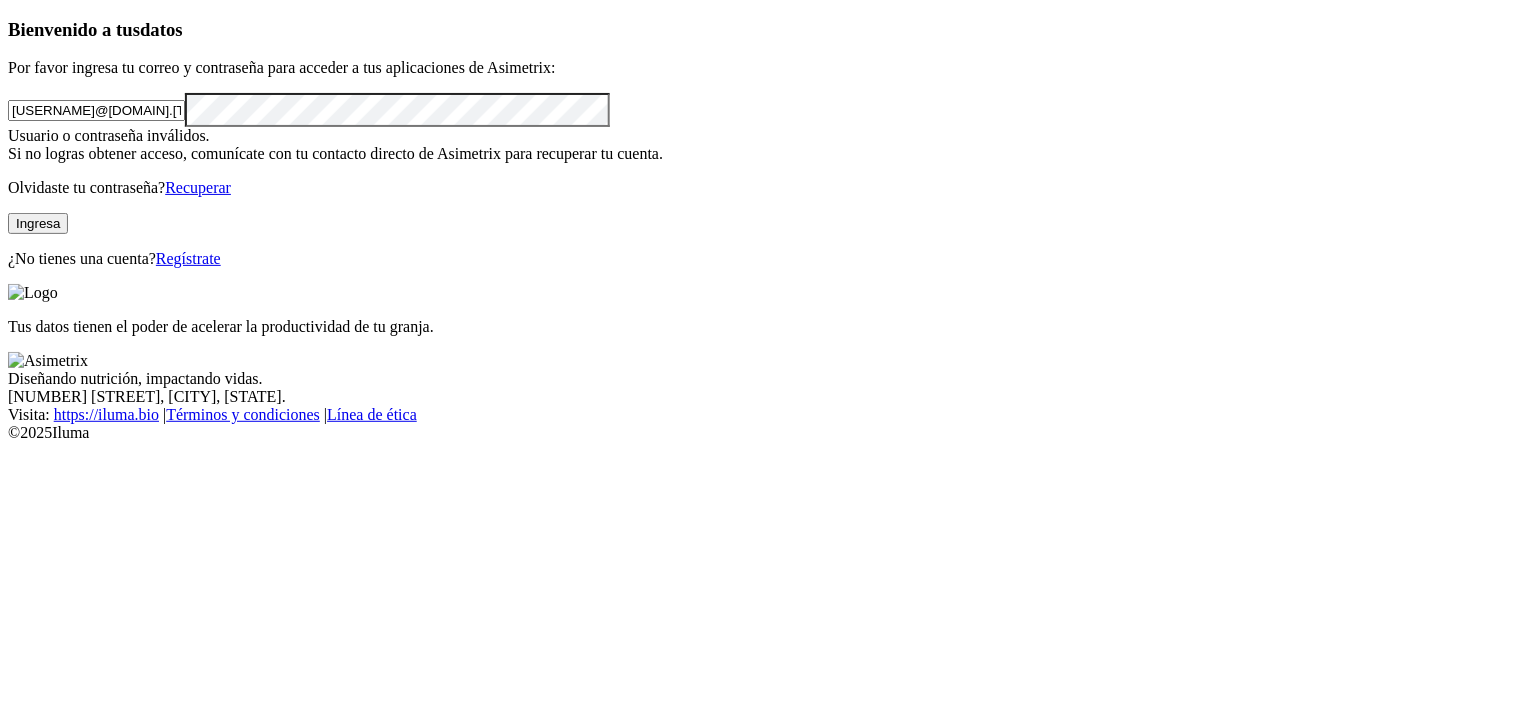 click on "Ingresa" at bounding box center [38, 223] 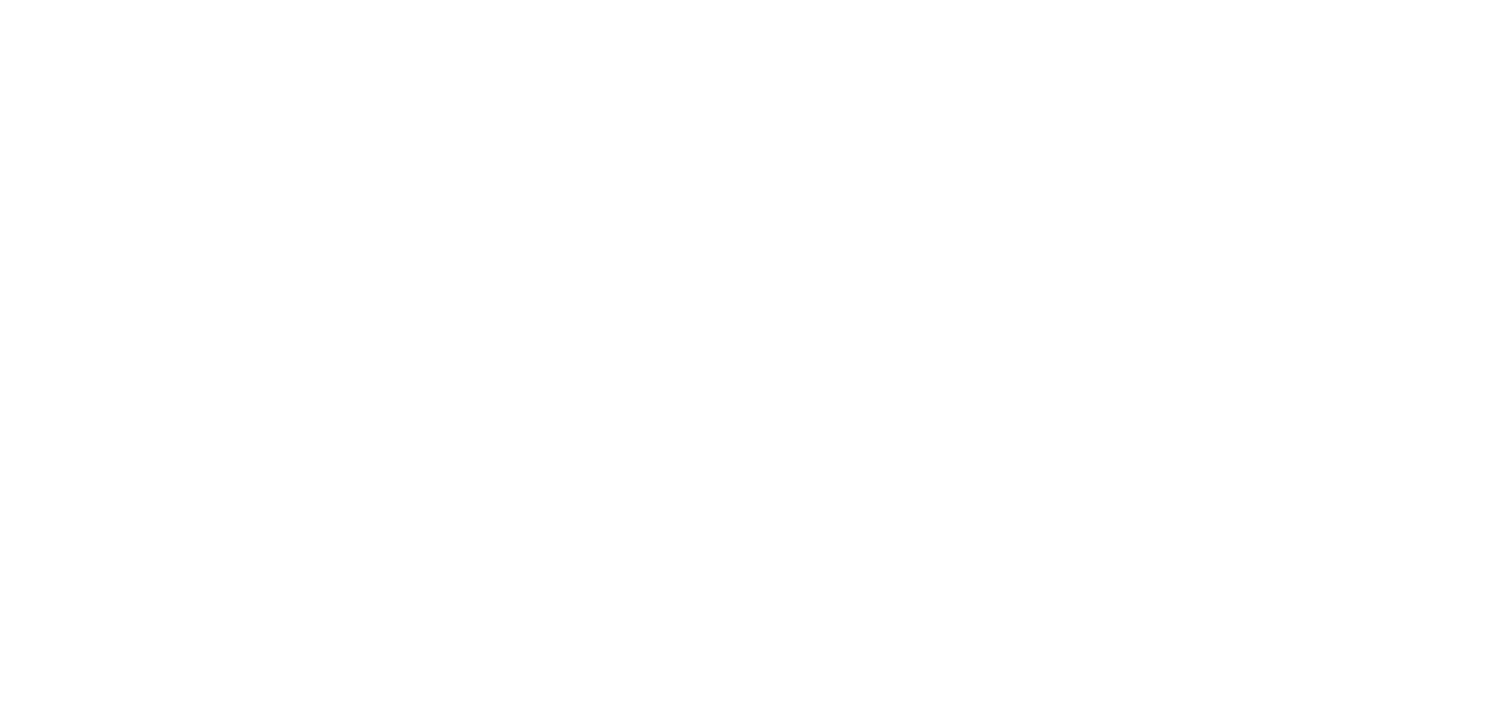 scroll, scrollTop: 0, scrollLeft: 0, axis: both 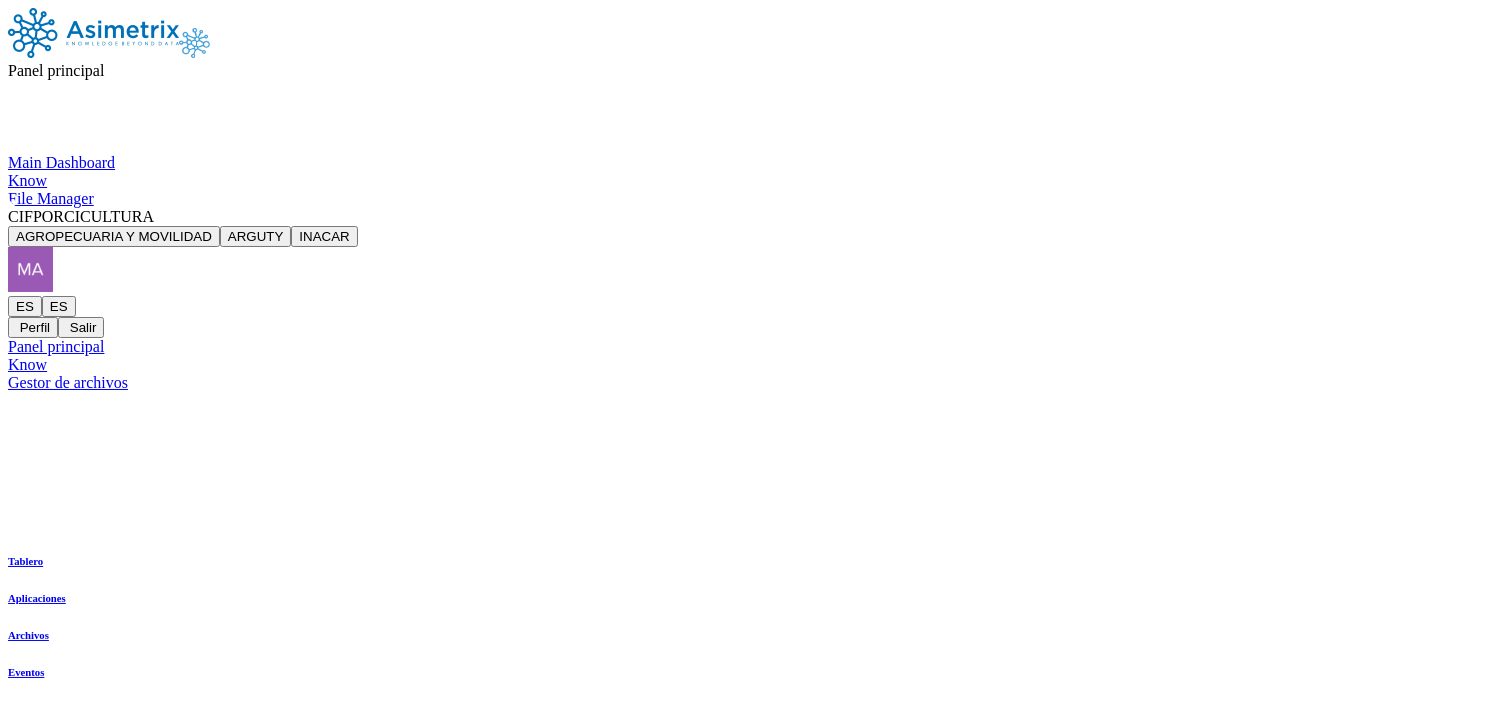 click on "Panel principal Main Dashboard Know File Manager CIFPORCICULTURA AGROPECUARIA Y MOVILIDAD ARGUTY INACAR ES ES   Perfil   Salir Tablero Aplicaciones Archivos Eventos Panel principal Know Gestor de archivos" at bounding box center (750, 200) 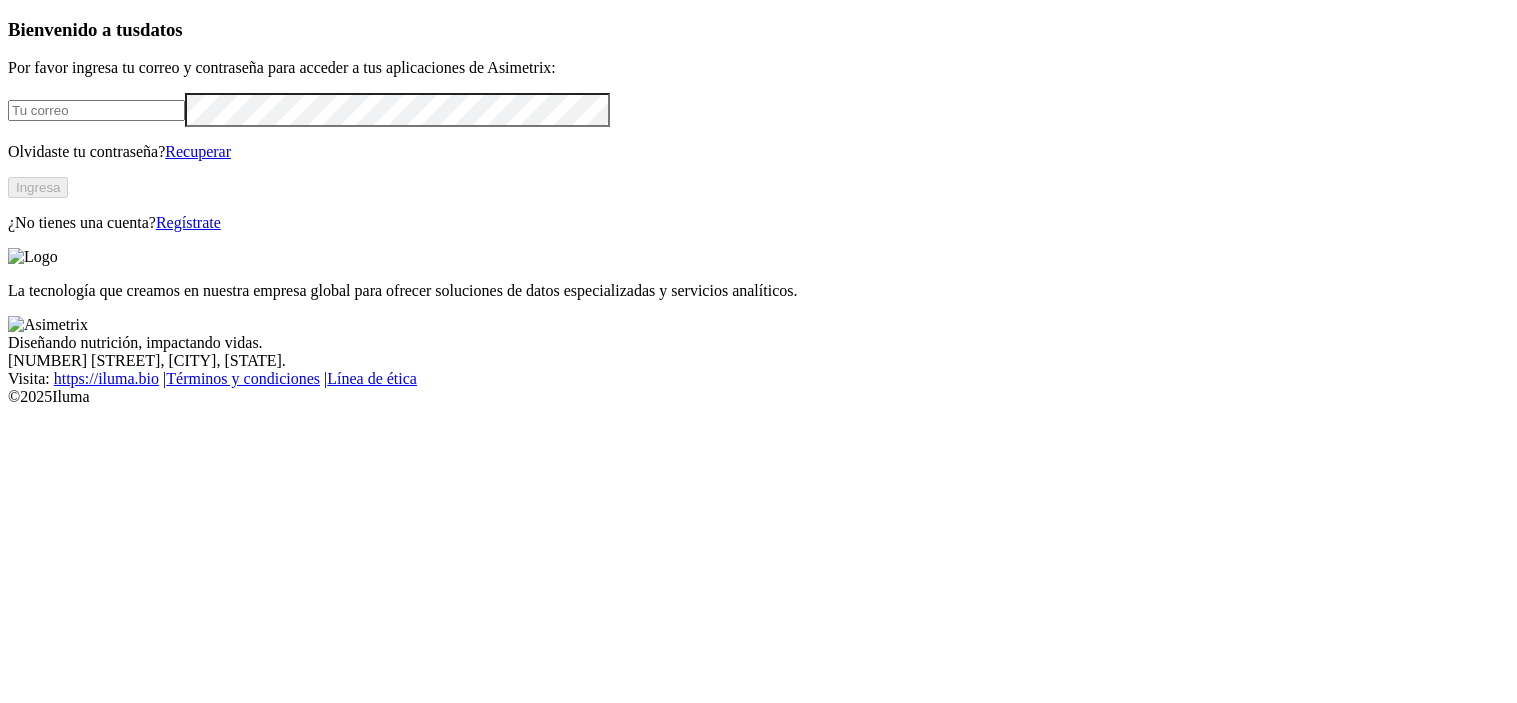 scroll, scrollTop: 0, scrollLeft: 0, axis: both 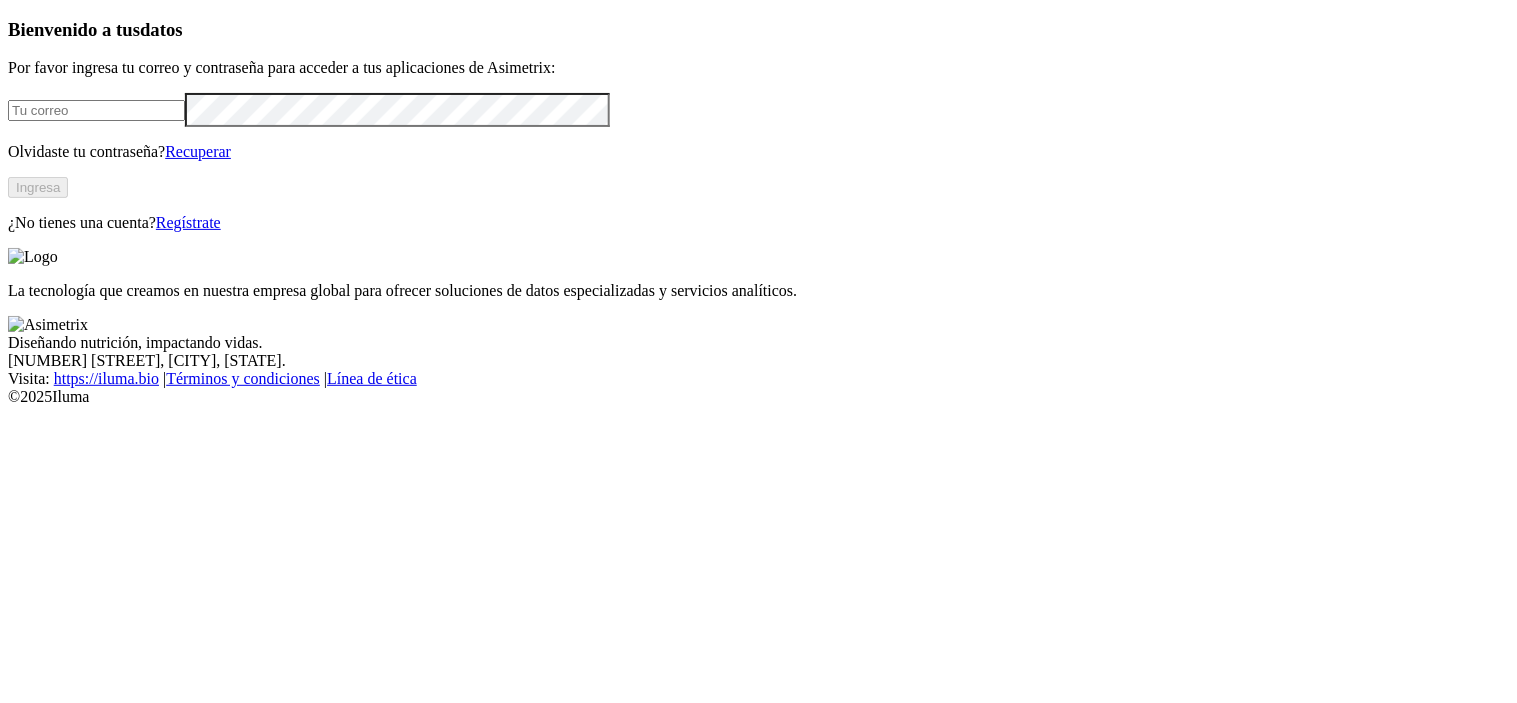click at bounding box center [96, 110] 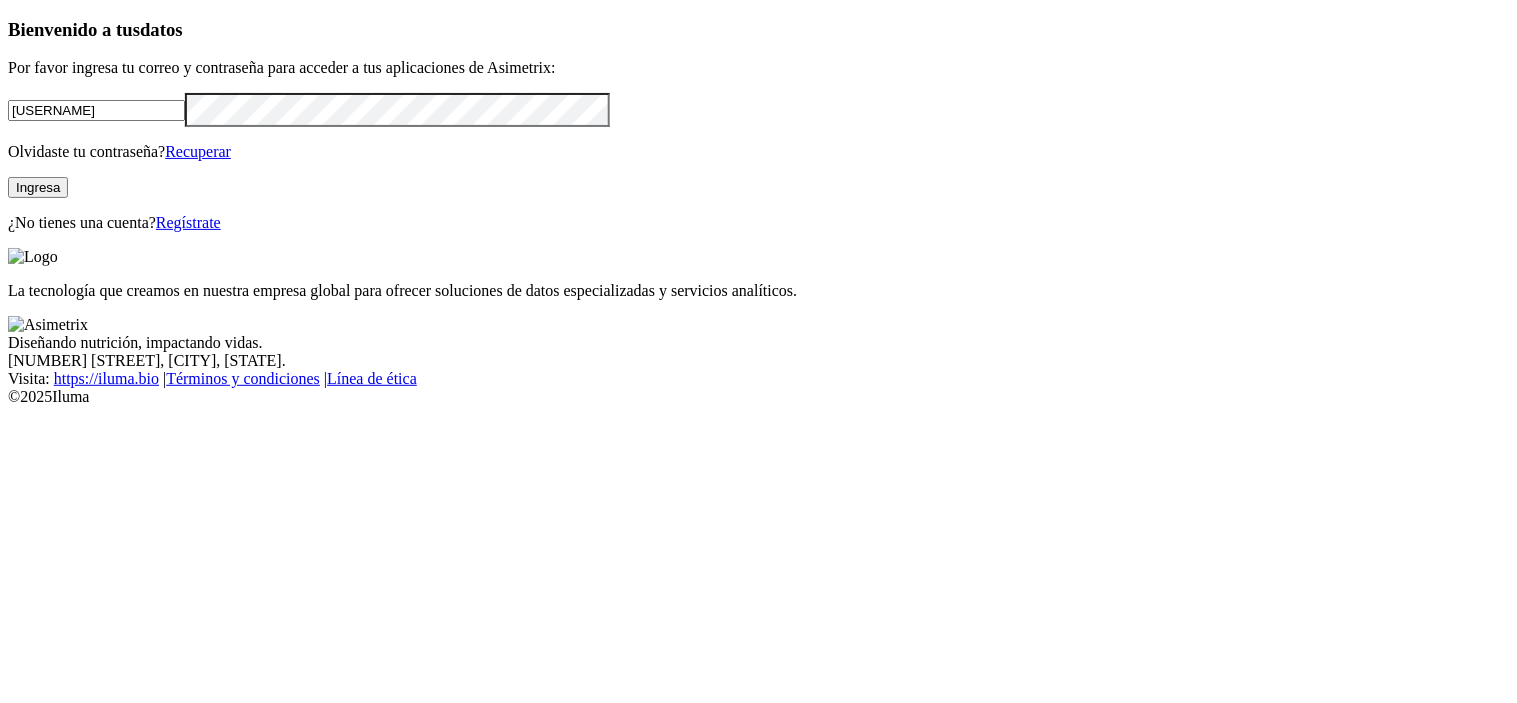 click on "Ingresa" at bounding box center (38, 187) 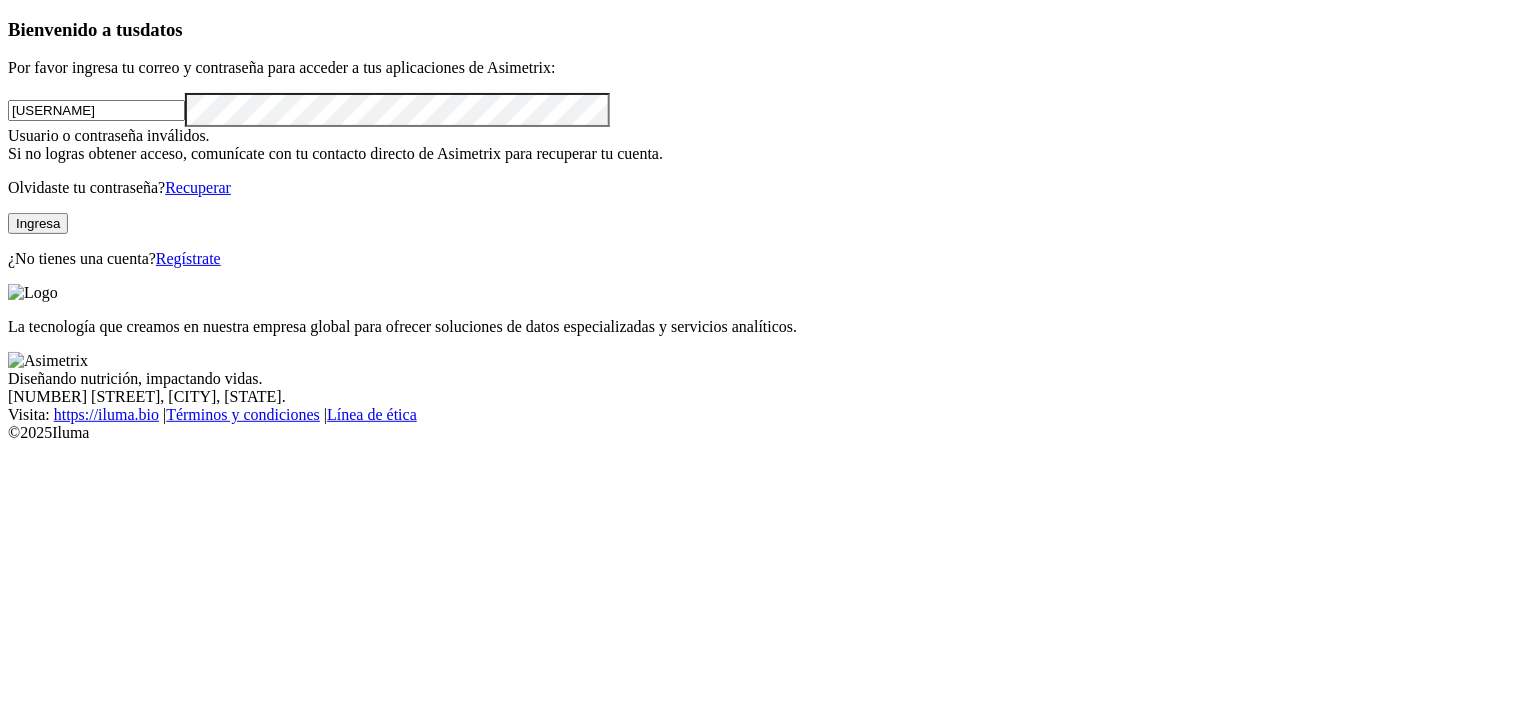 click on "Ingresa" at bounding box center [38, 223] 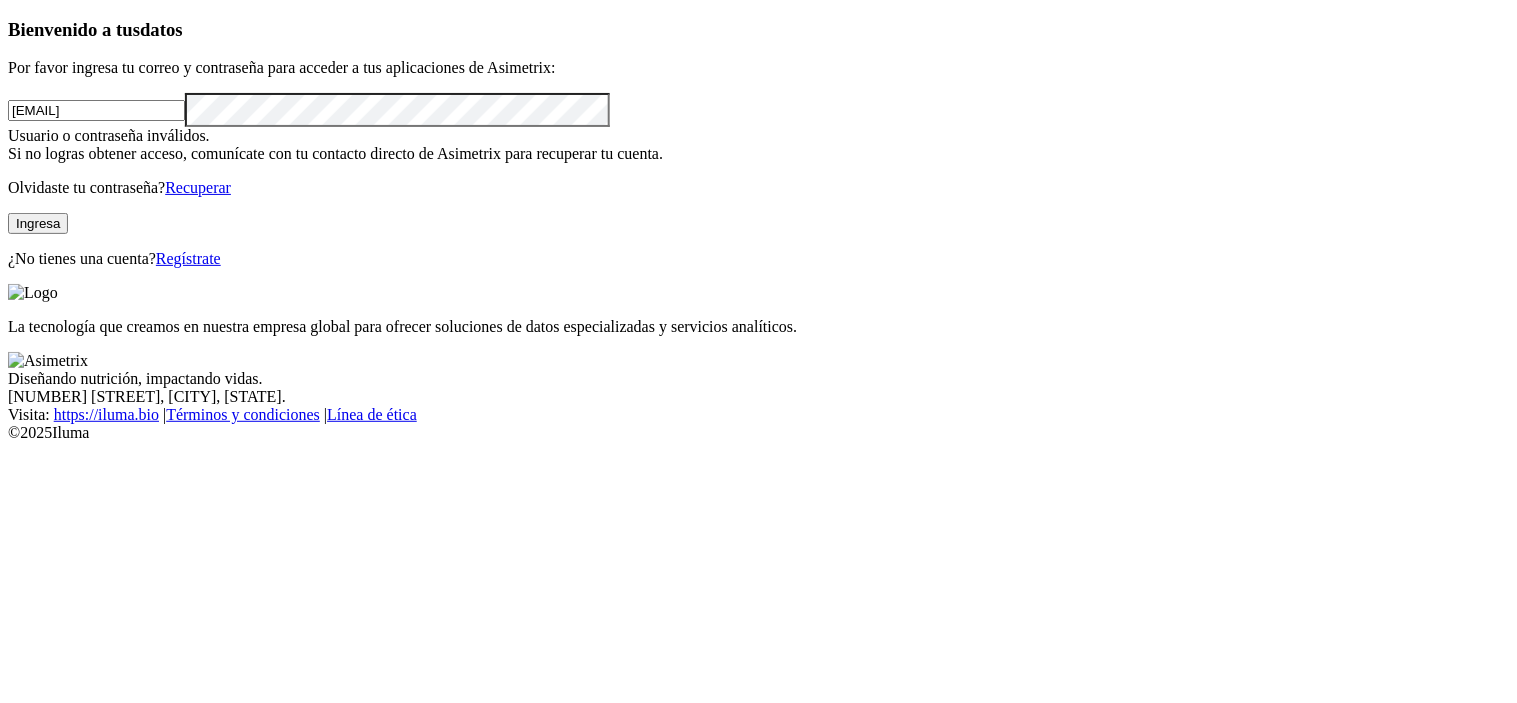 click on "Ingresa" at bounding box center [38, 223] 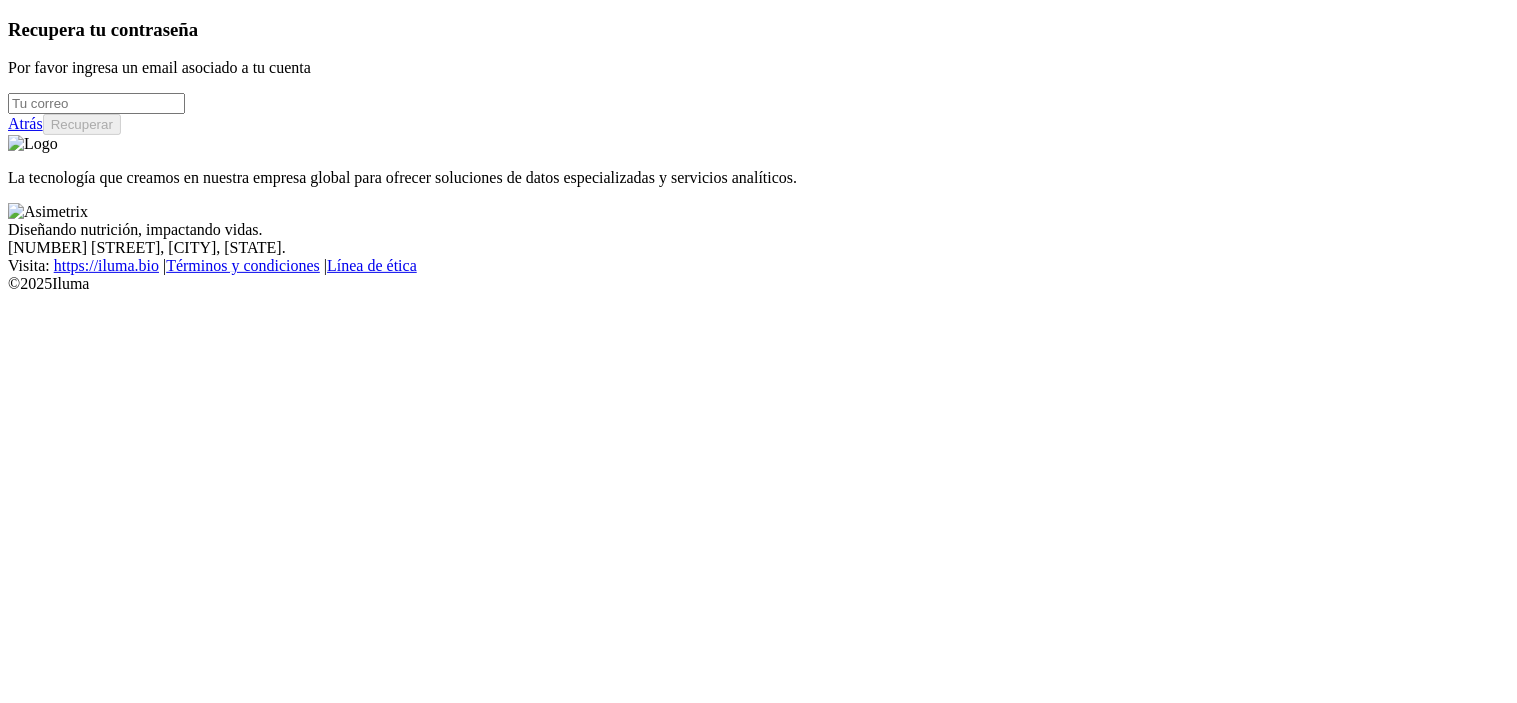 click at bounding box center (96, 103) 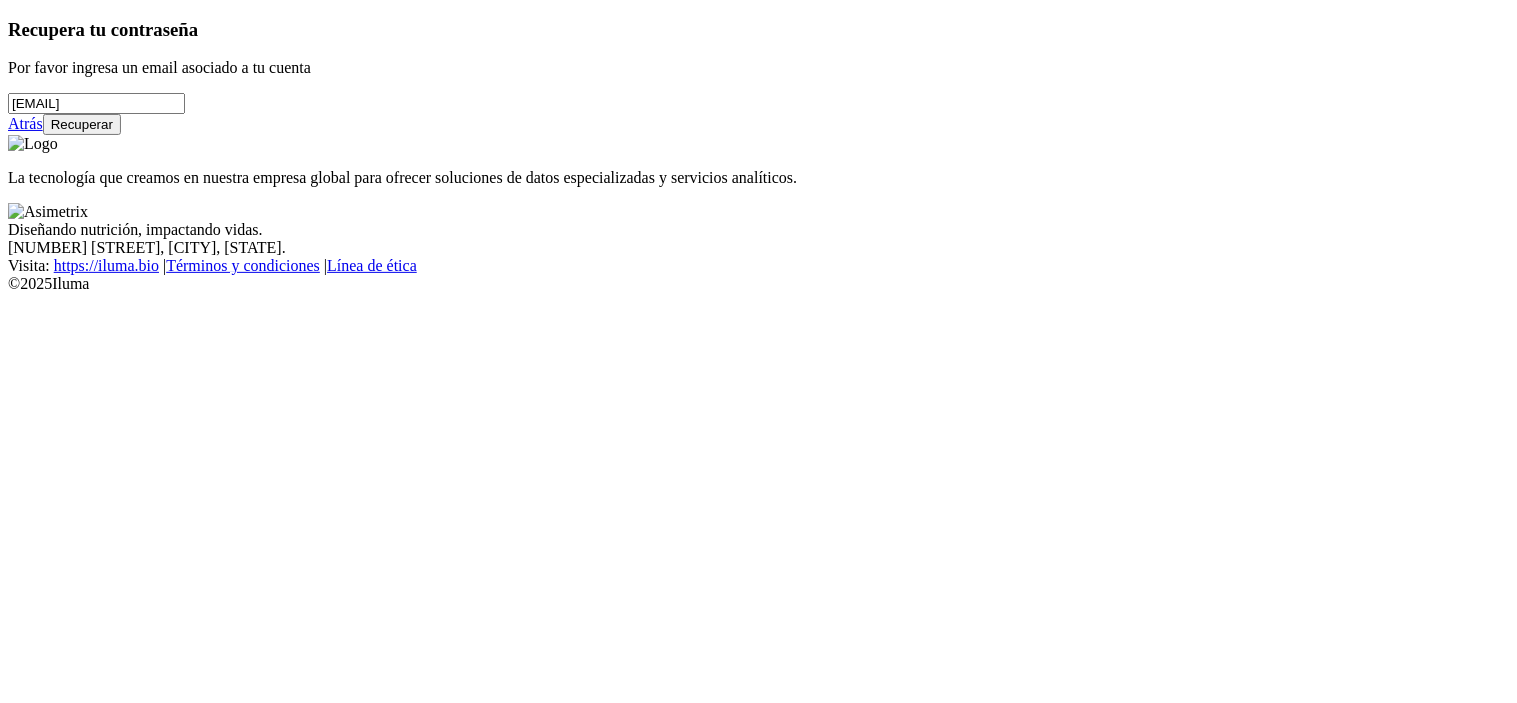 click on "Recuperar" at bounding box center (82, 124) 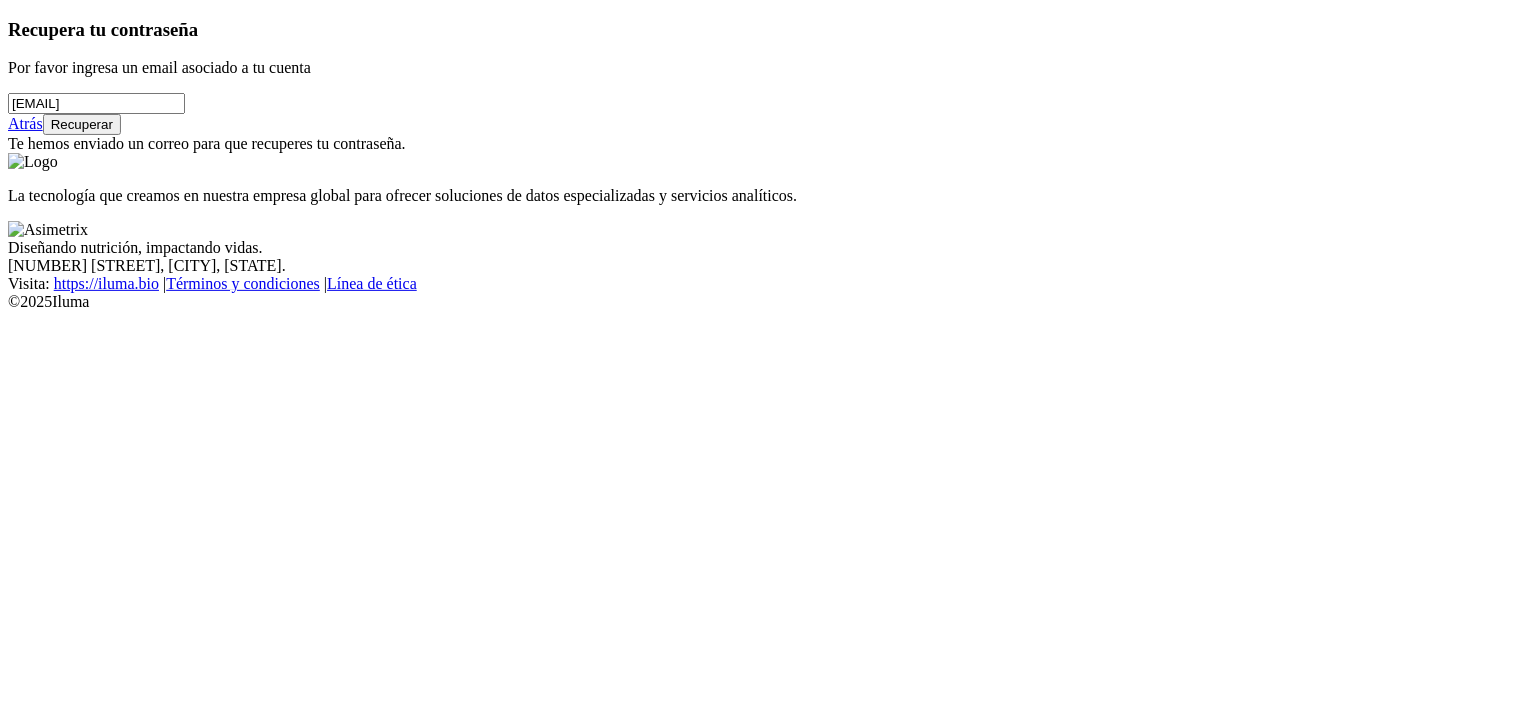 click on "Atrás" at bounding box center (25, 123) 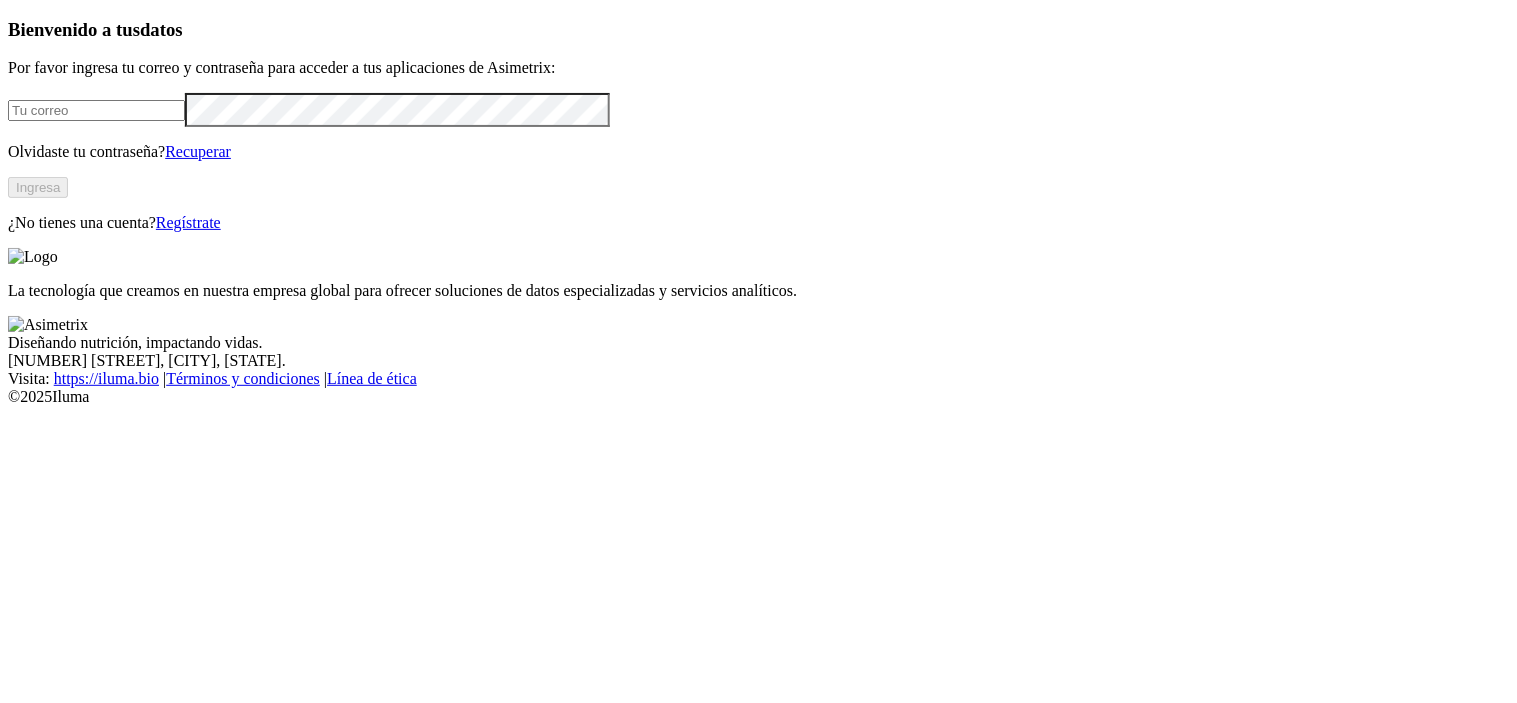 click at bounding box center [96, 110] 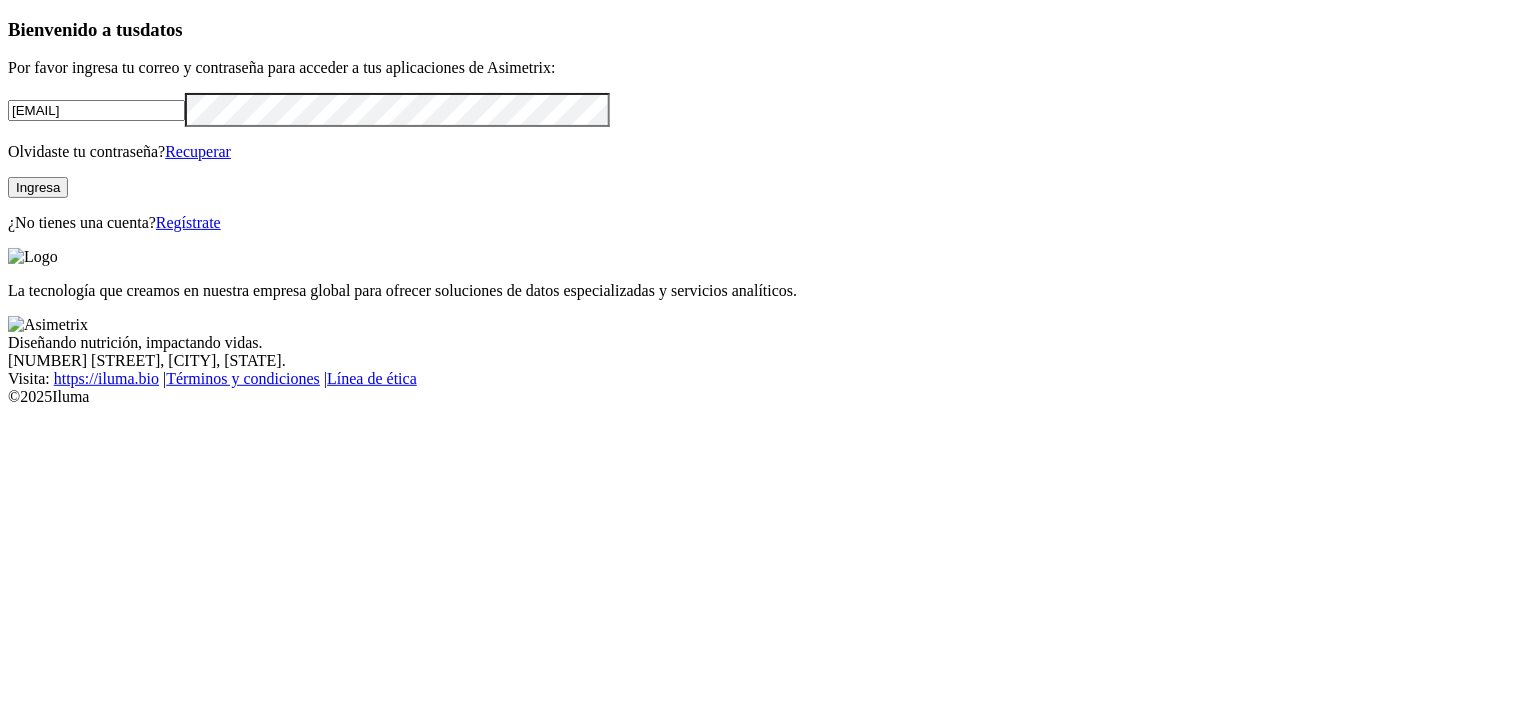 click at bounding box center (0, 0) 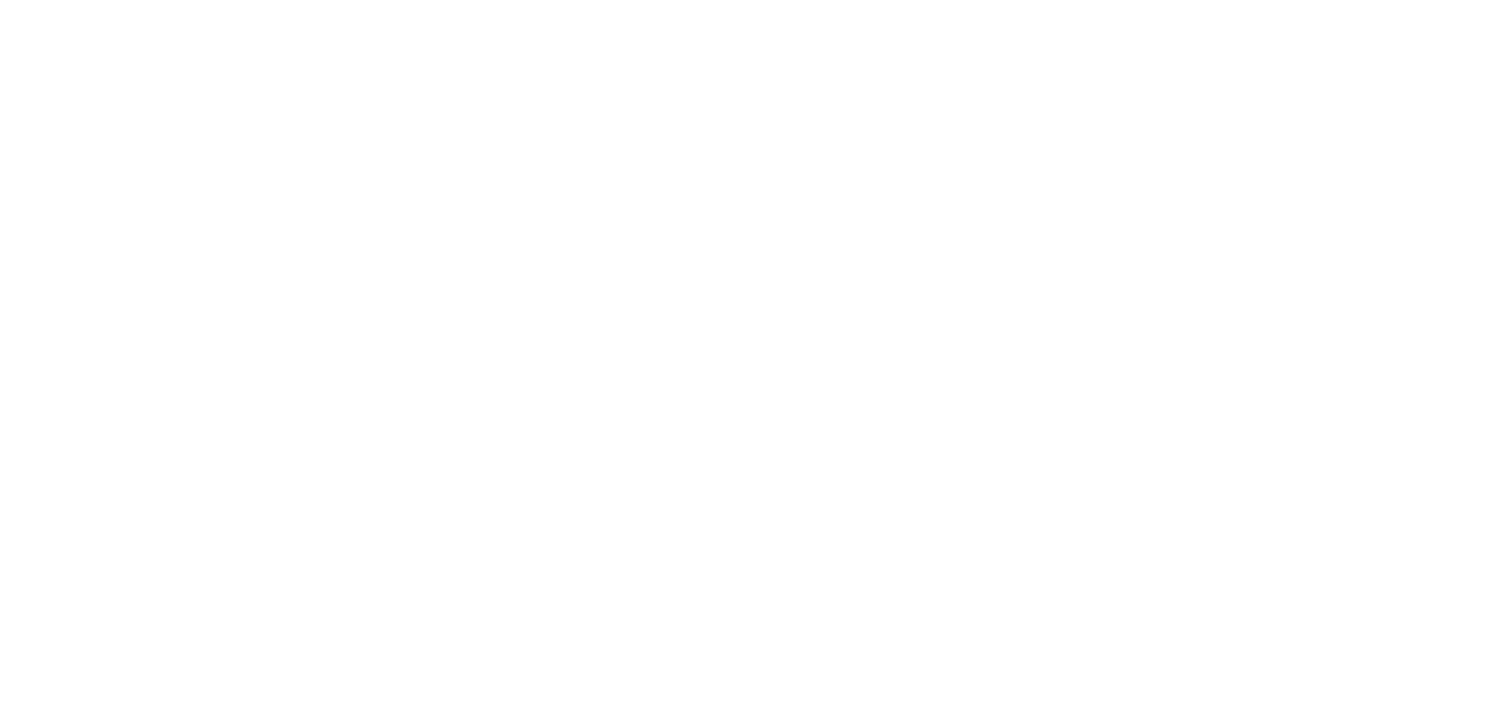 scroll, scrollTop: 0, scrollLeft: 0, axis: both 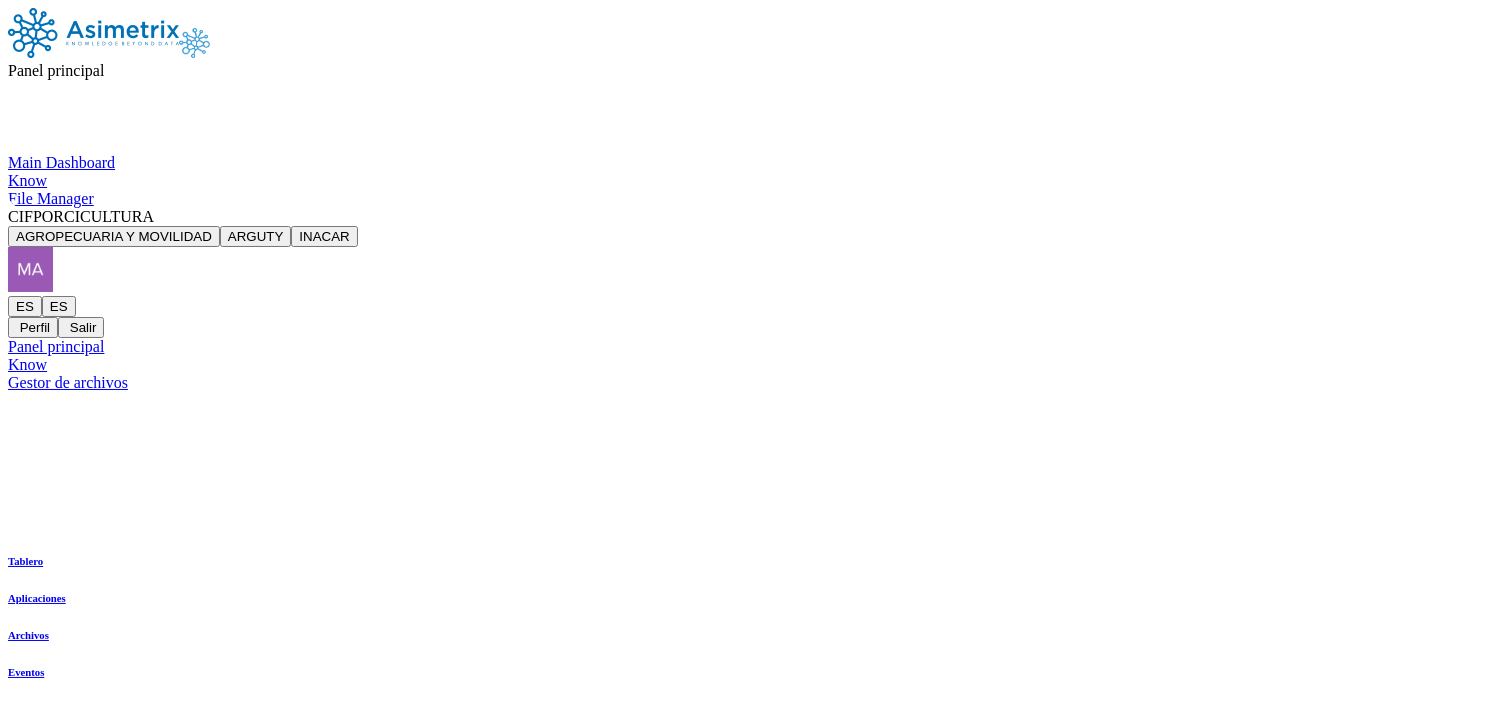 click on "CIFPORCICULTURA" at bounding box center [81, 216] 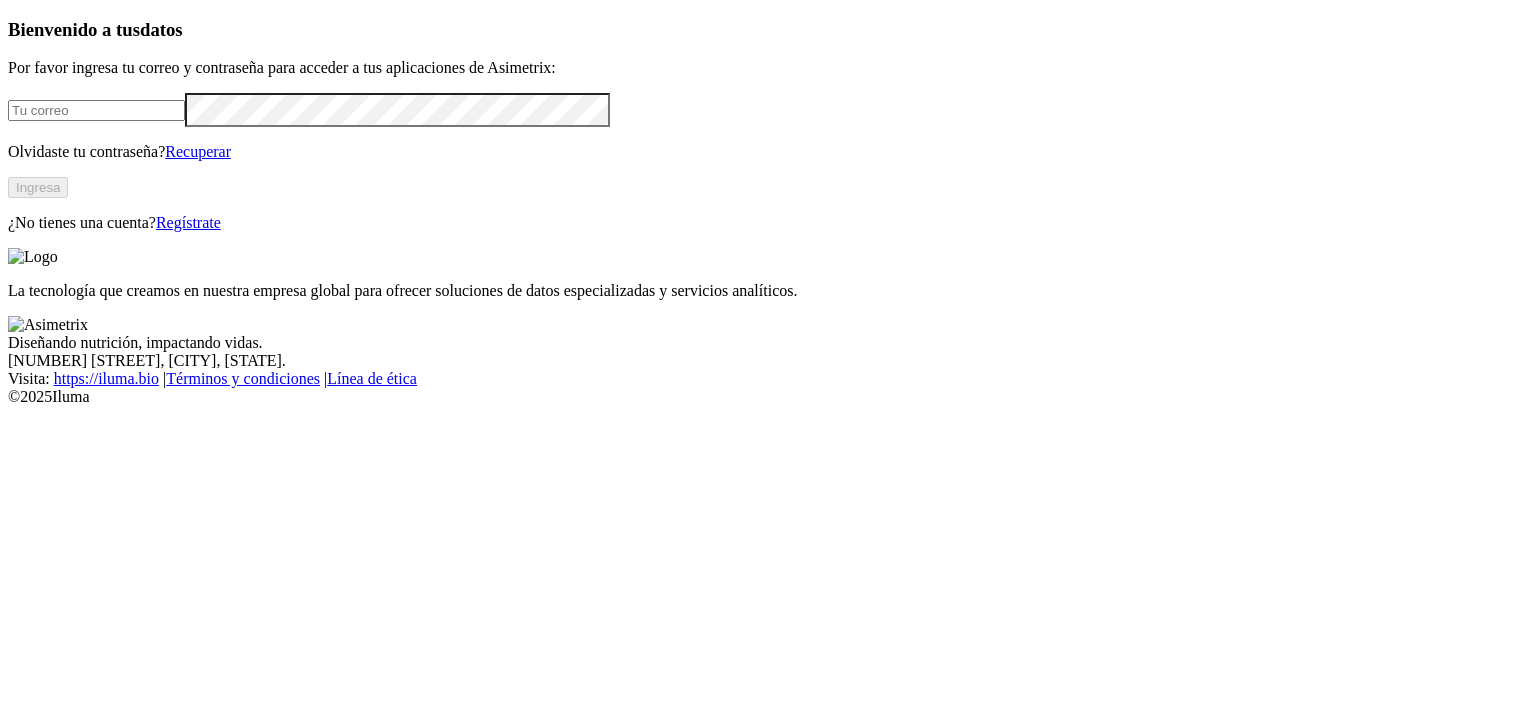 scroll, scrollTop: 0, scrollLeft: 0, axis: both 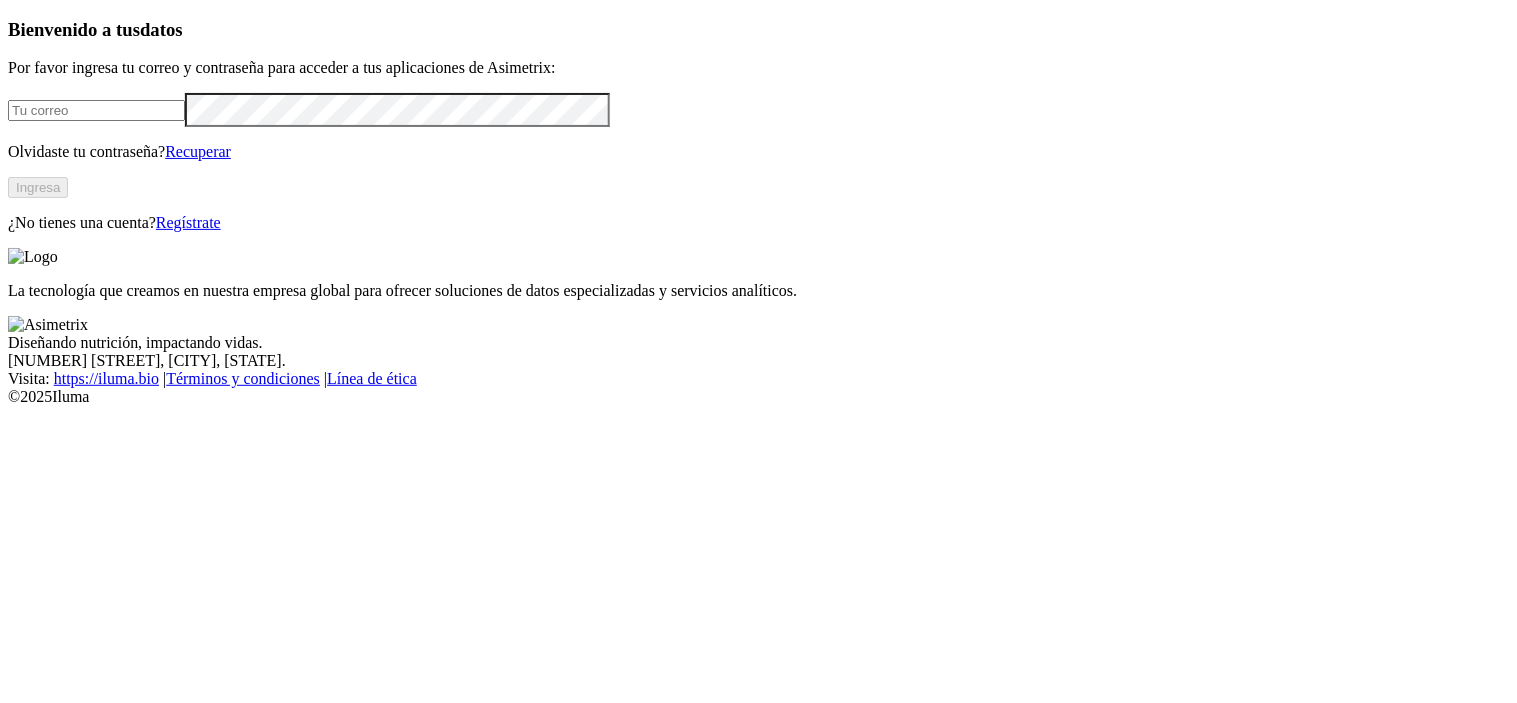 click at bounding box center [96, 110] 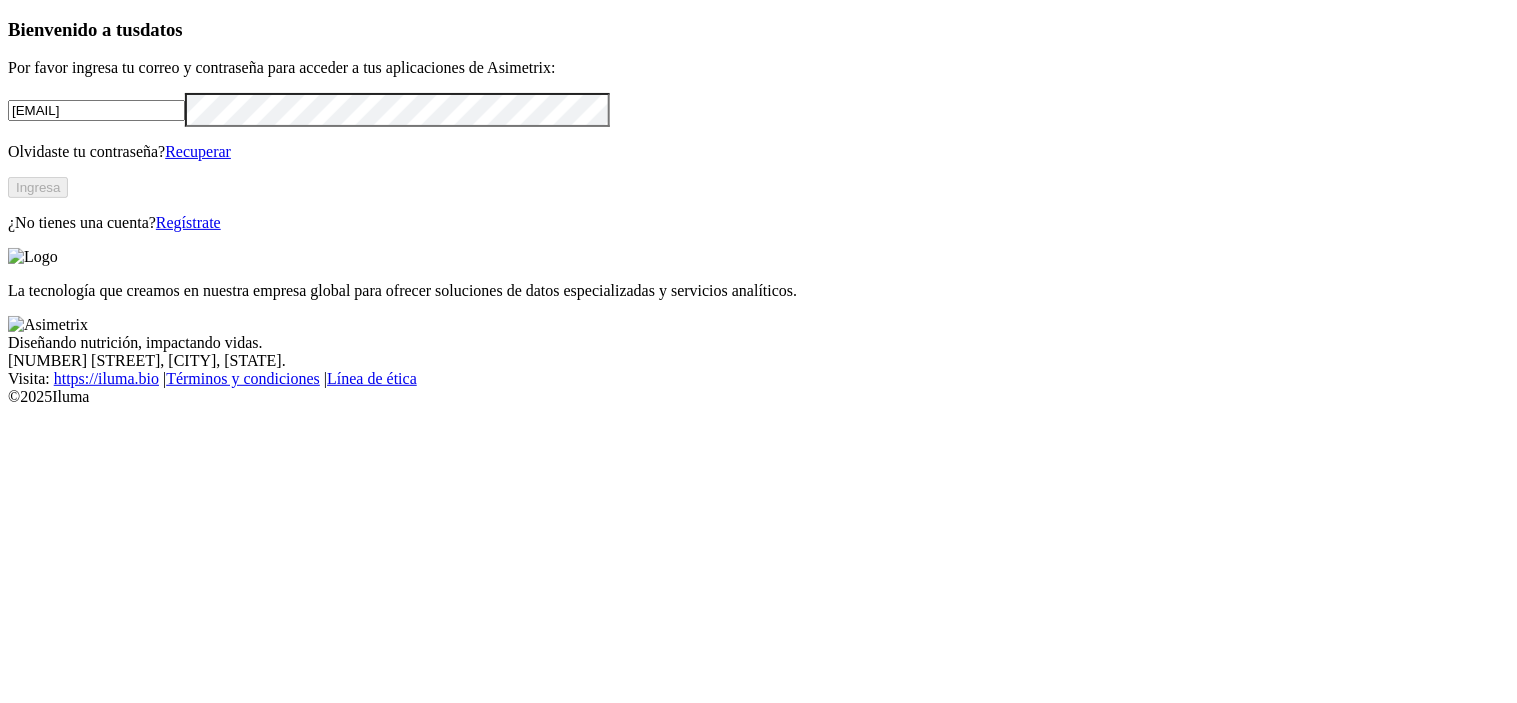 type on "[EMAIL]" 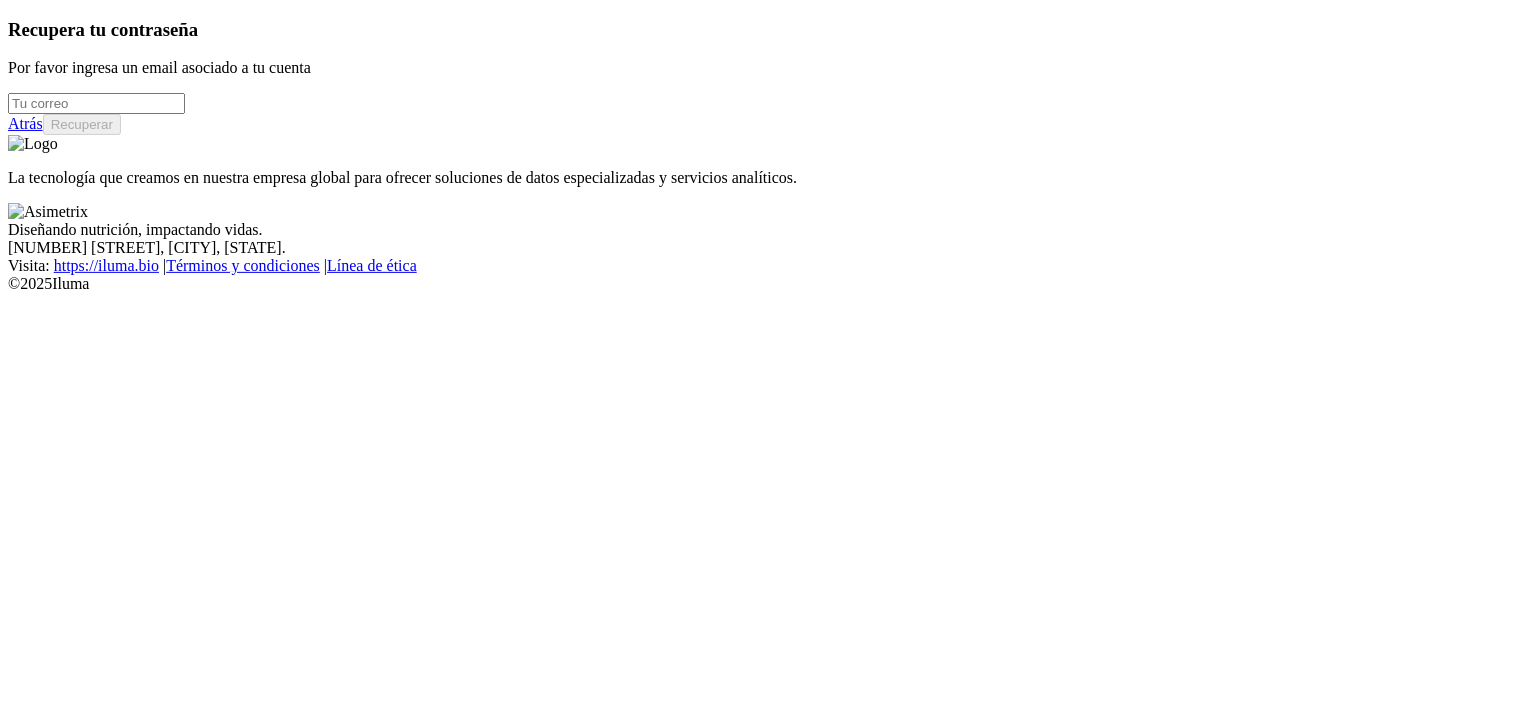 click at bounding box center [96, 103] 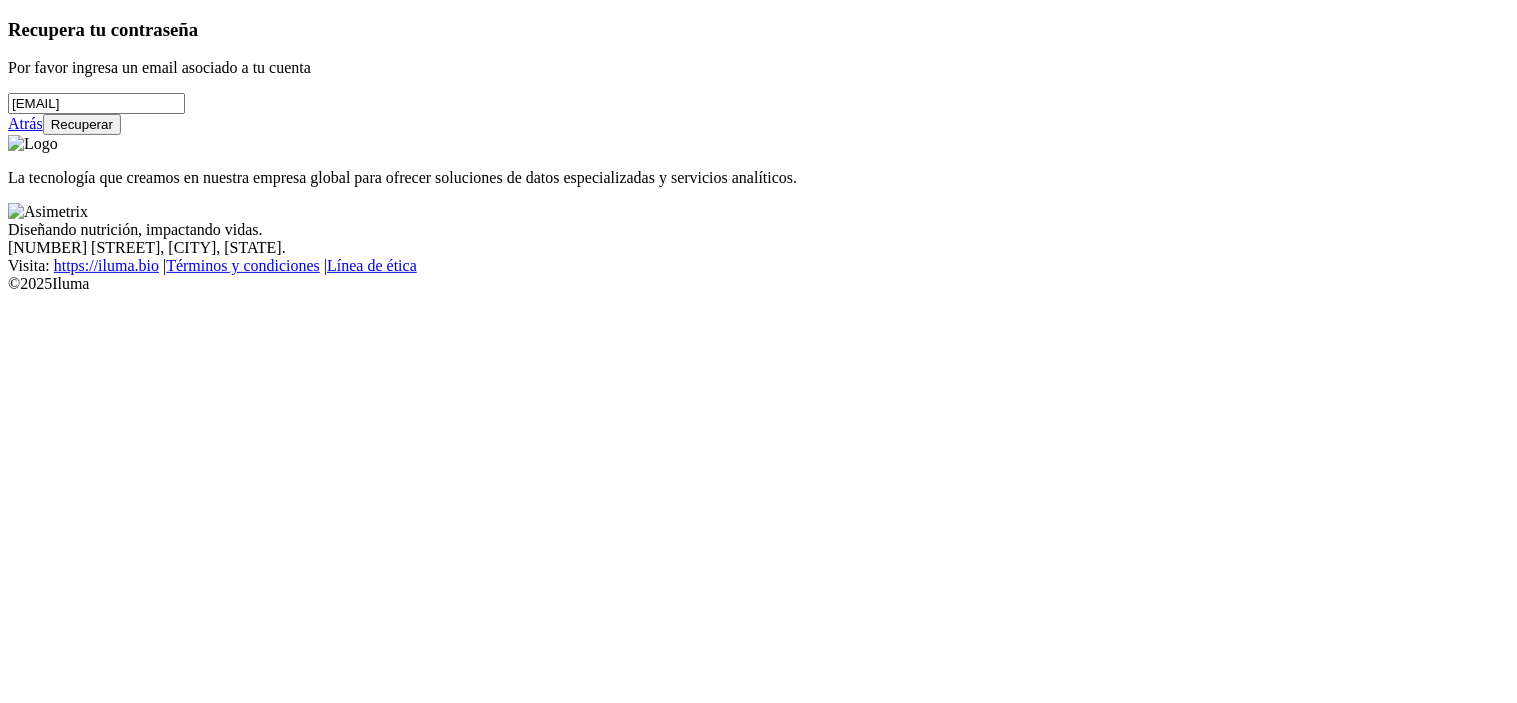 click on "Recuperar" at bounding box center (82, 124) 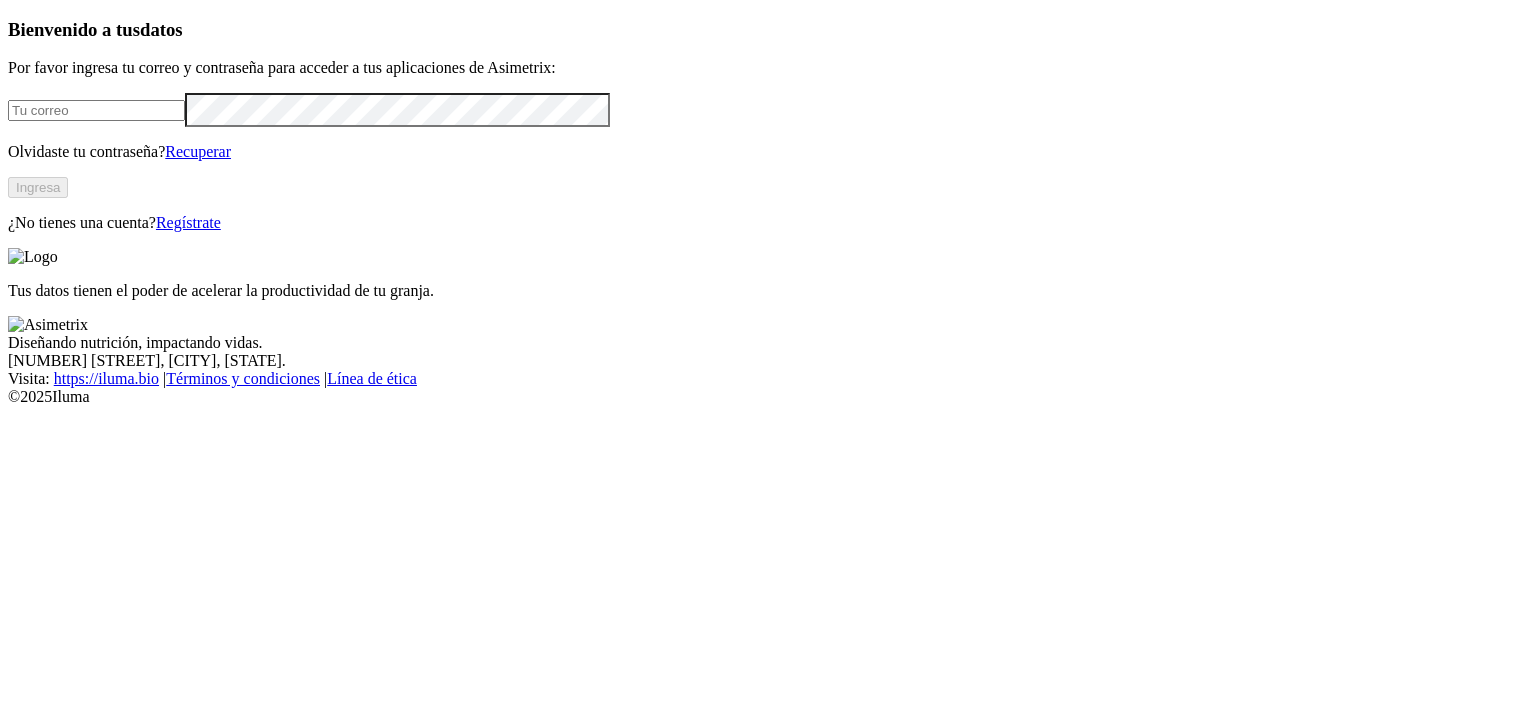 scroll, scrollTop: 0, scrollLeft: 0, axis: both 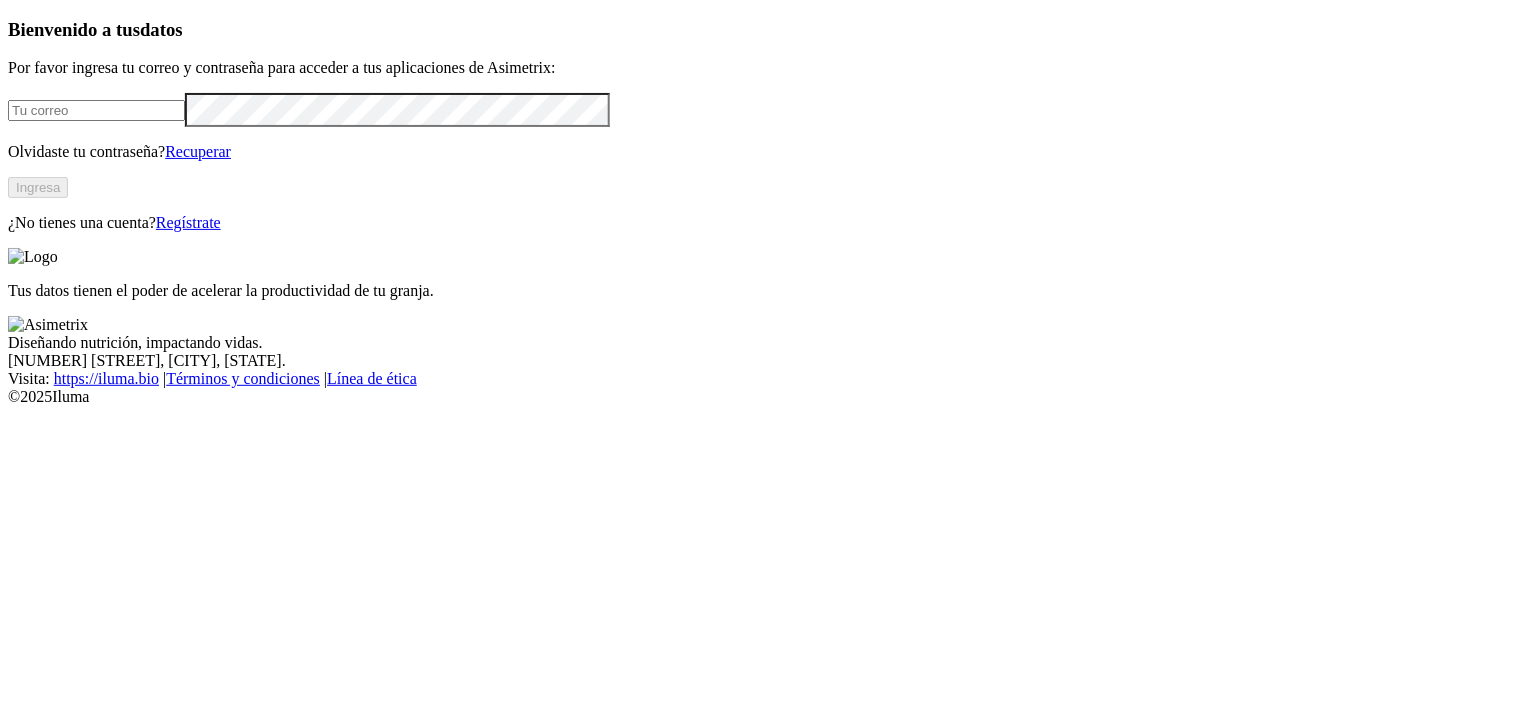 click at bounding box center (96, 110) 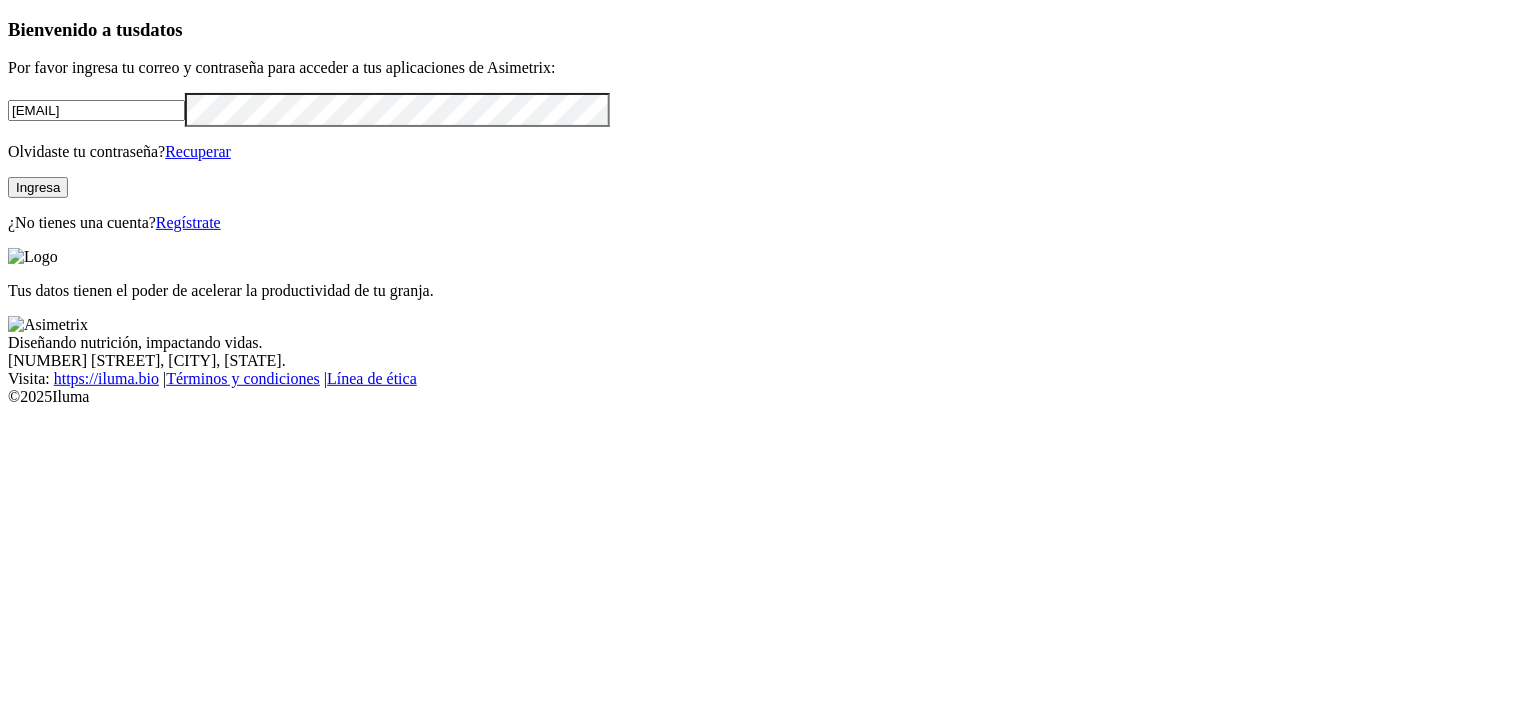 click on "Ingresa" at bounding box center (38, 187) 